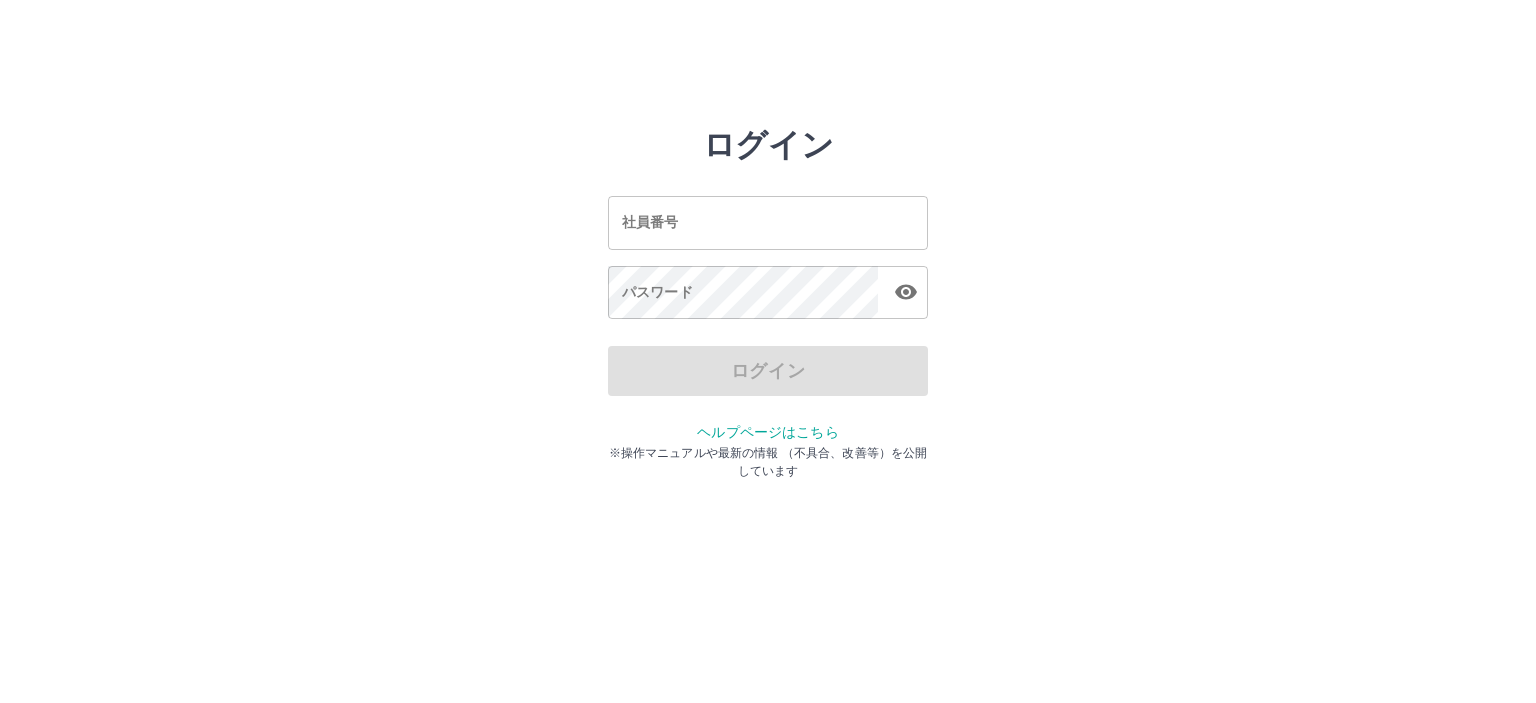 scroll, scrollTop: 0, scrollLeft: 0, axis: both 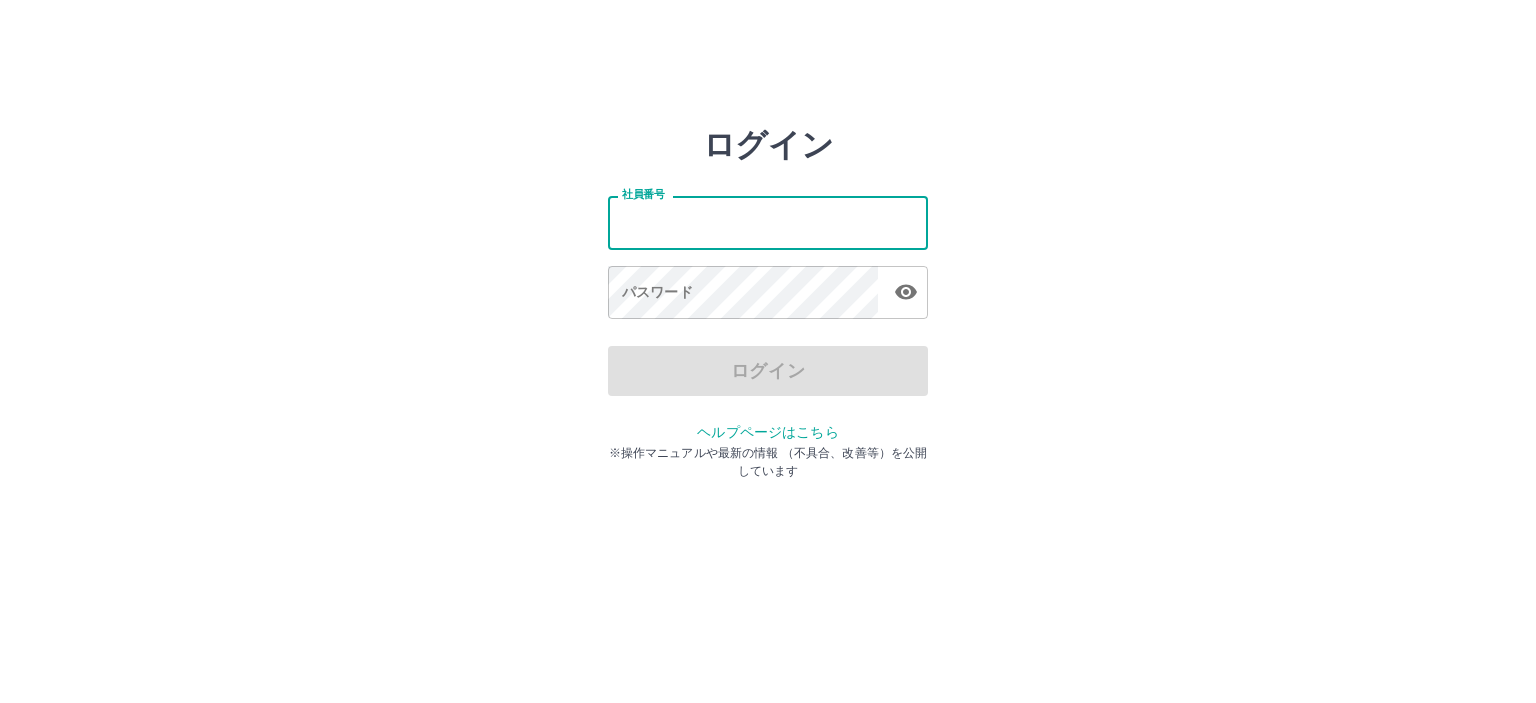 click on "社員番号" at bounding box center [768, 222] 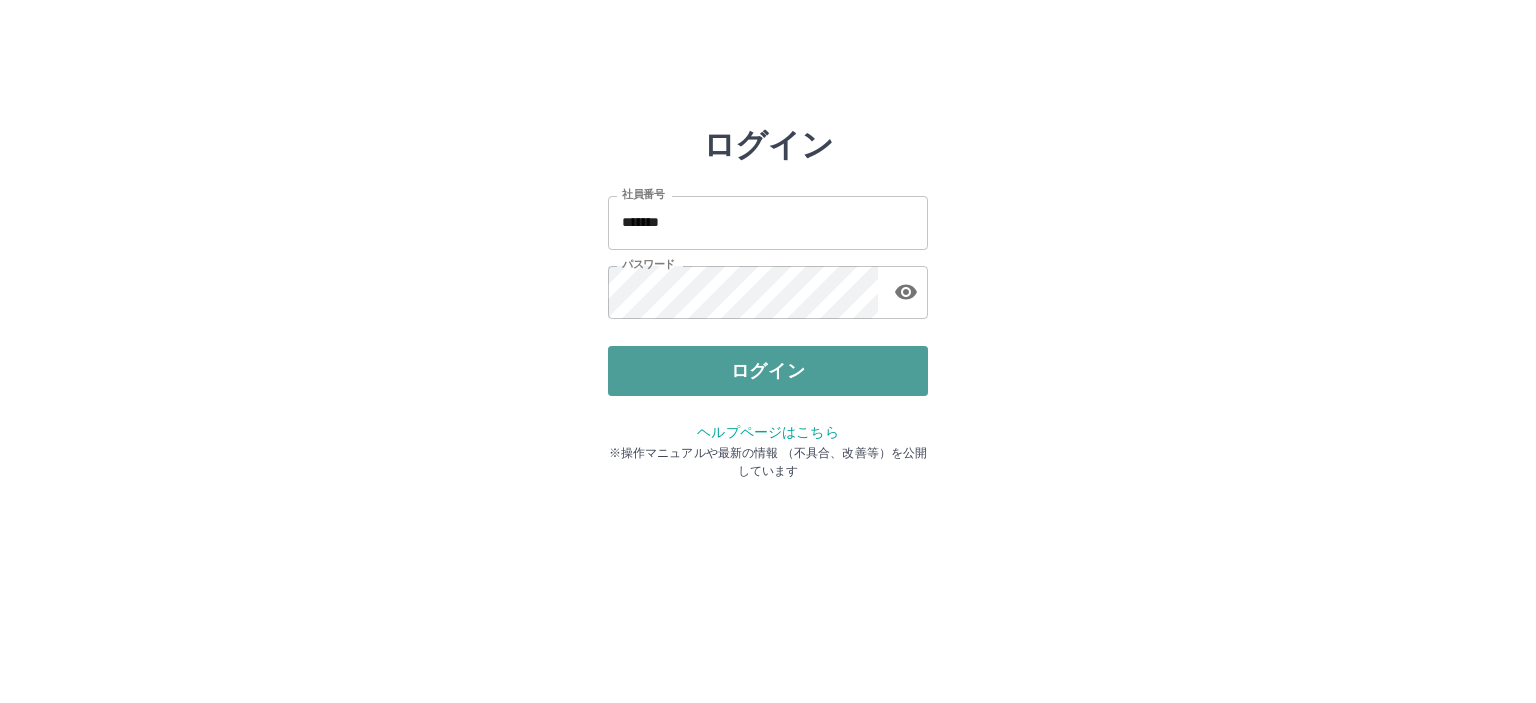 click on "ログイン" at bounding box center [768, 371] 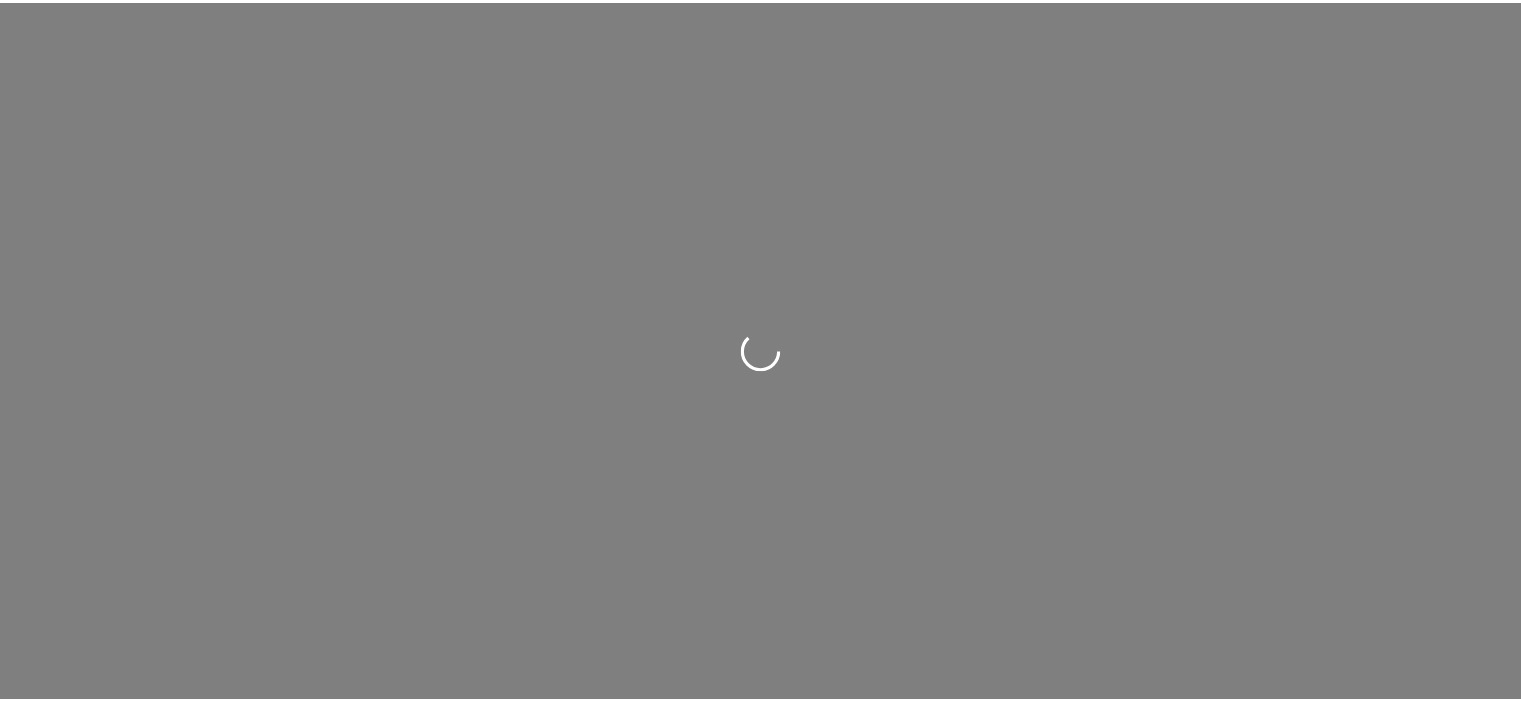 scroll, scrollTop: 0, scrollLeft: 0, axis: both 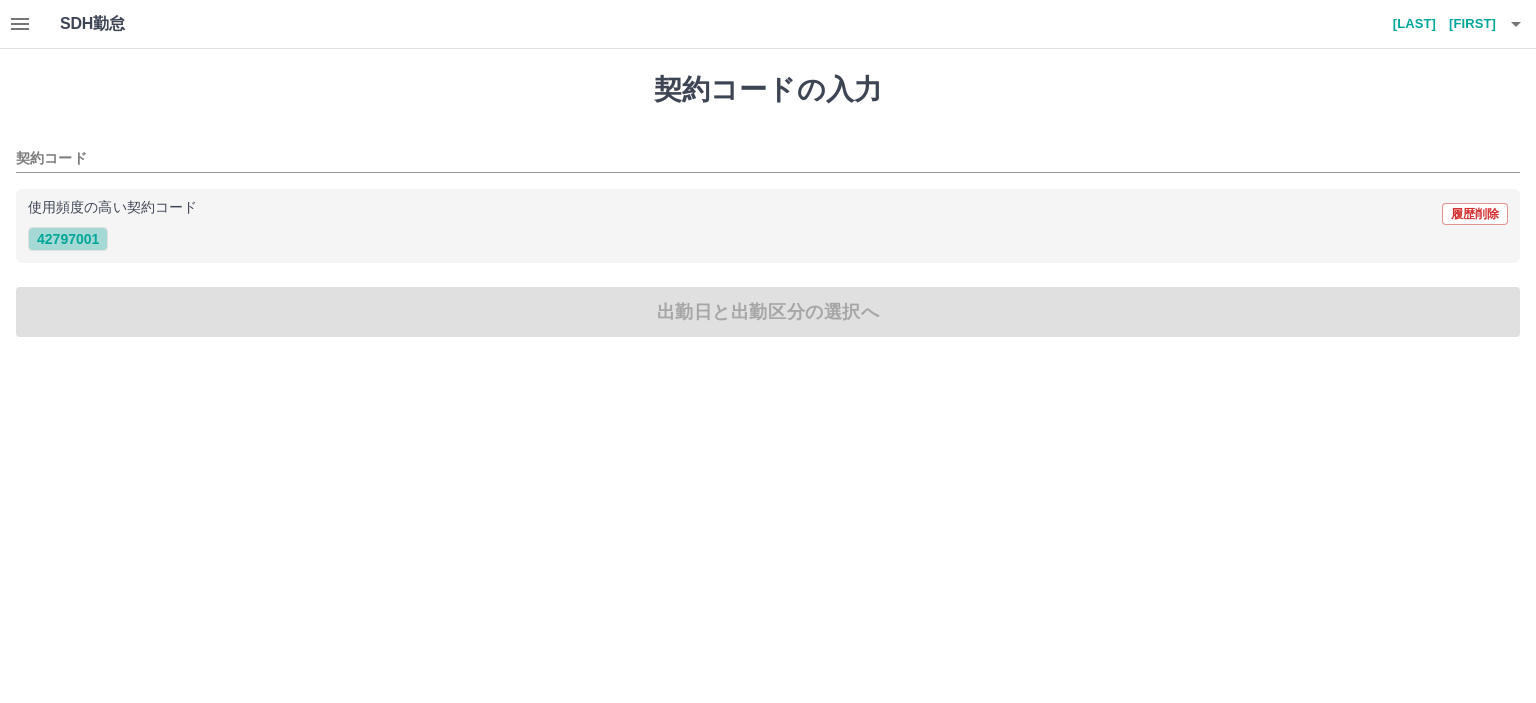 click on "42797001" at bounding box center (68, 239) 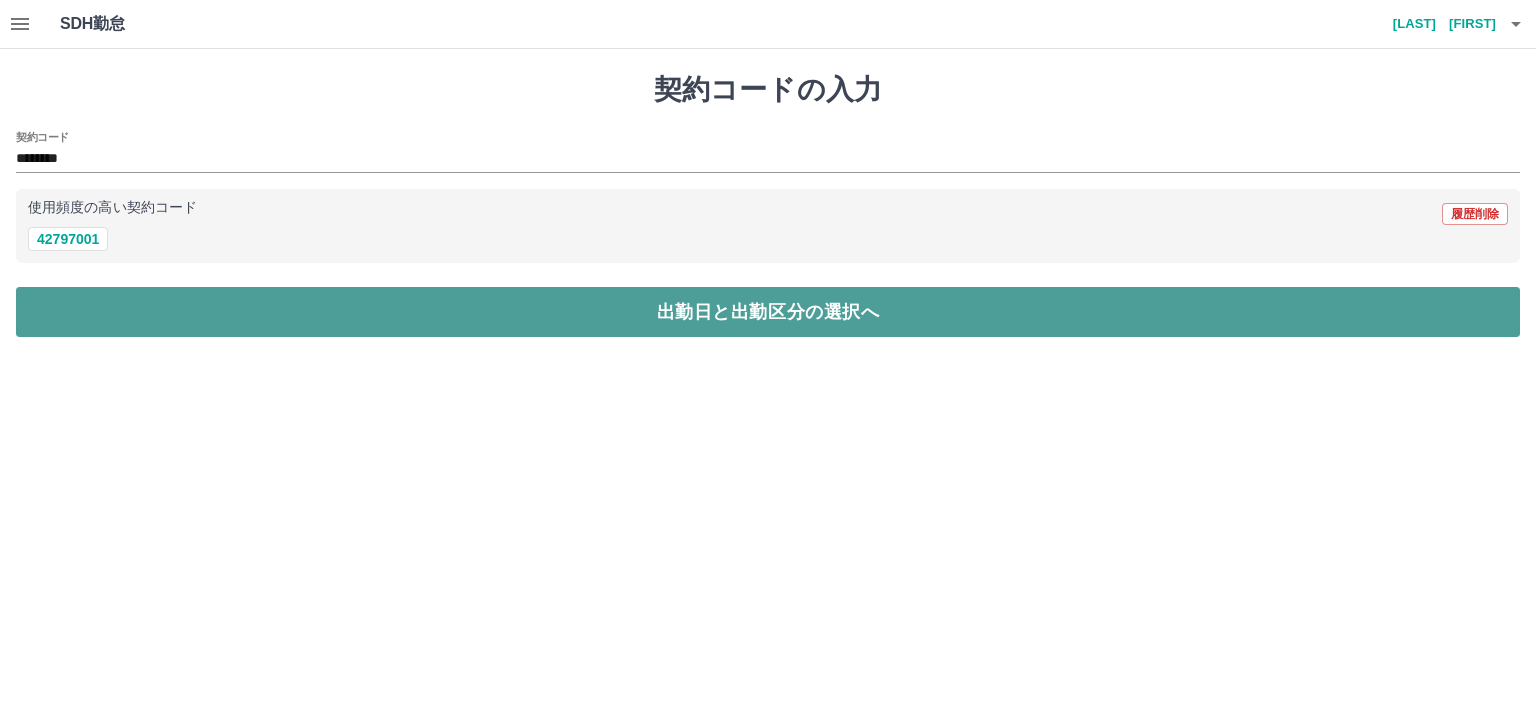 click on "出勤日と出勤区分の選択へ" at bounding box center [768, 312] 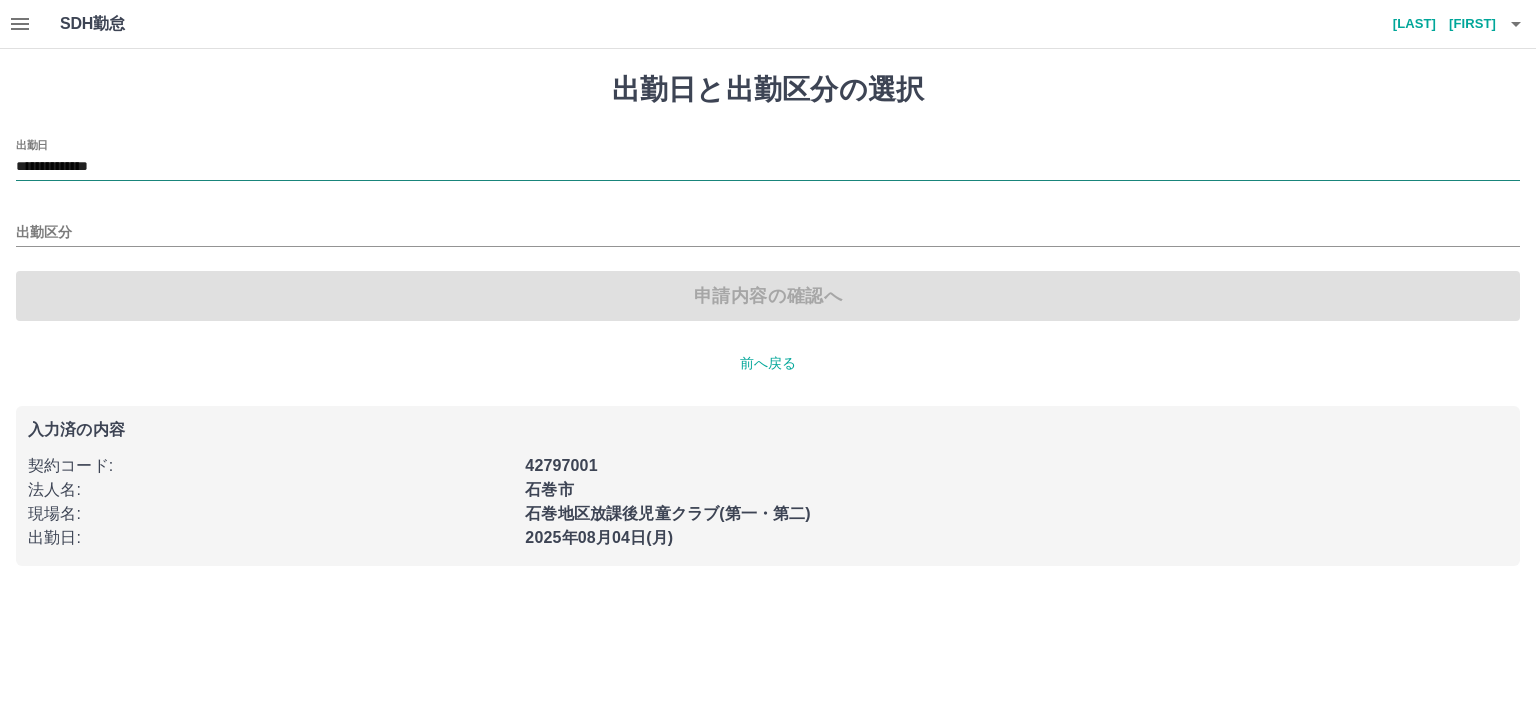 click on "**********" at bounding box center (768, 167) 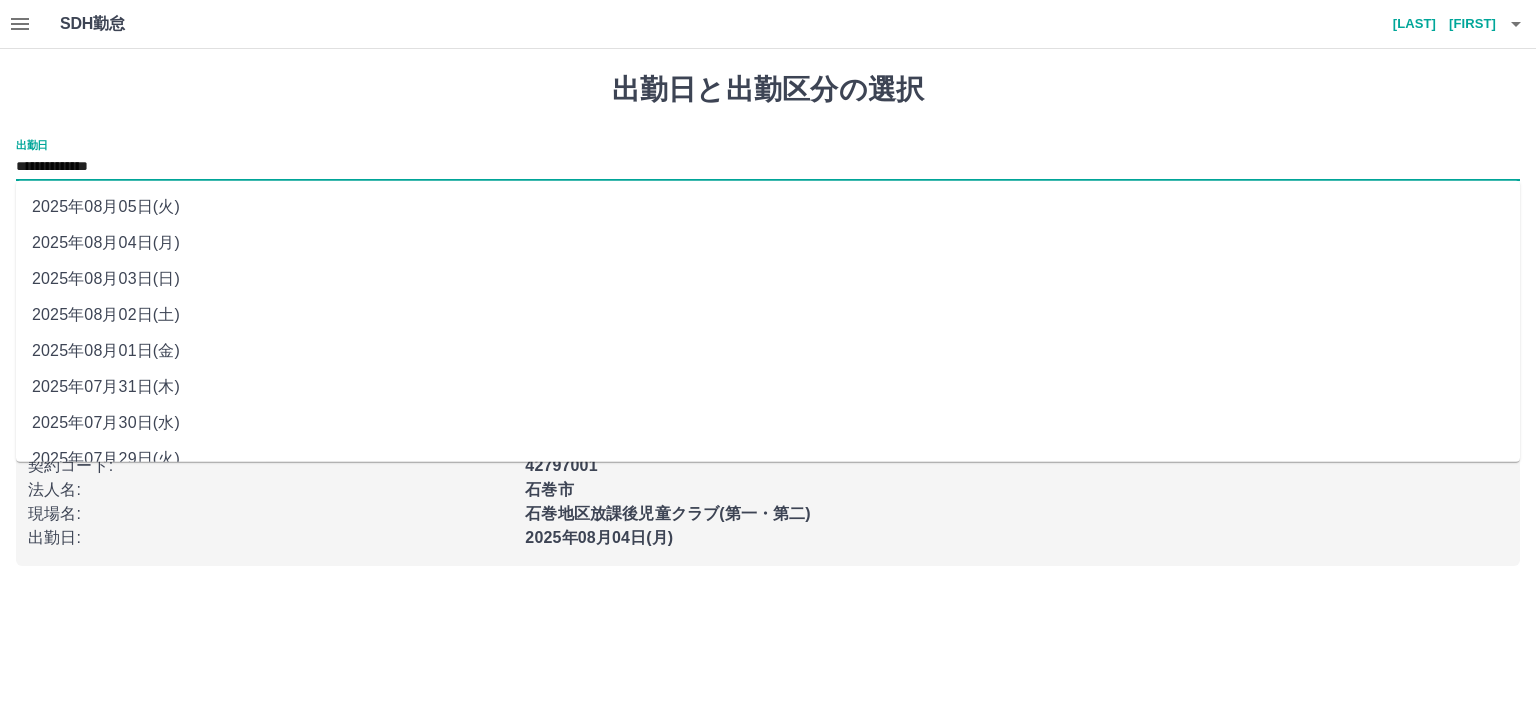 click on "2025年08月01日(金)" at bounding box center [768, 351] 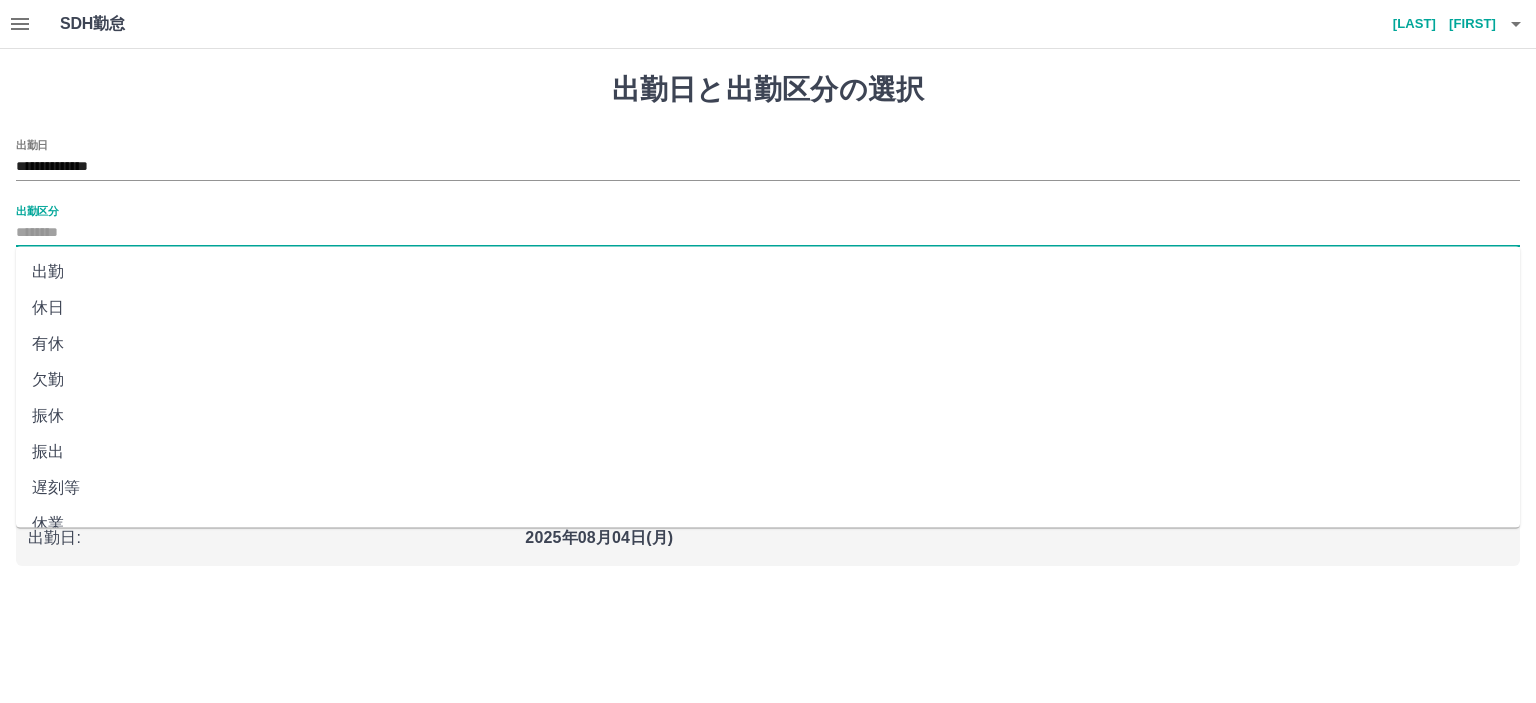click on "出勤区分" at bounding box center (768, 233) 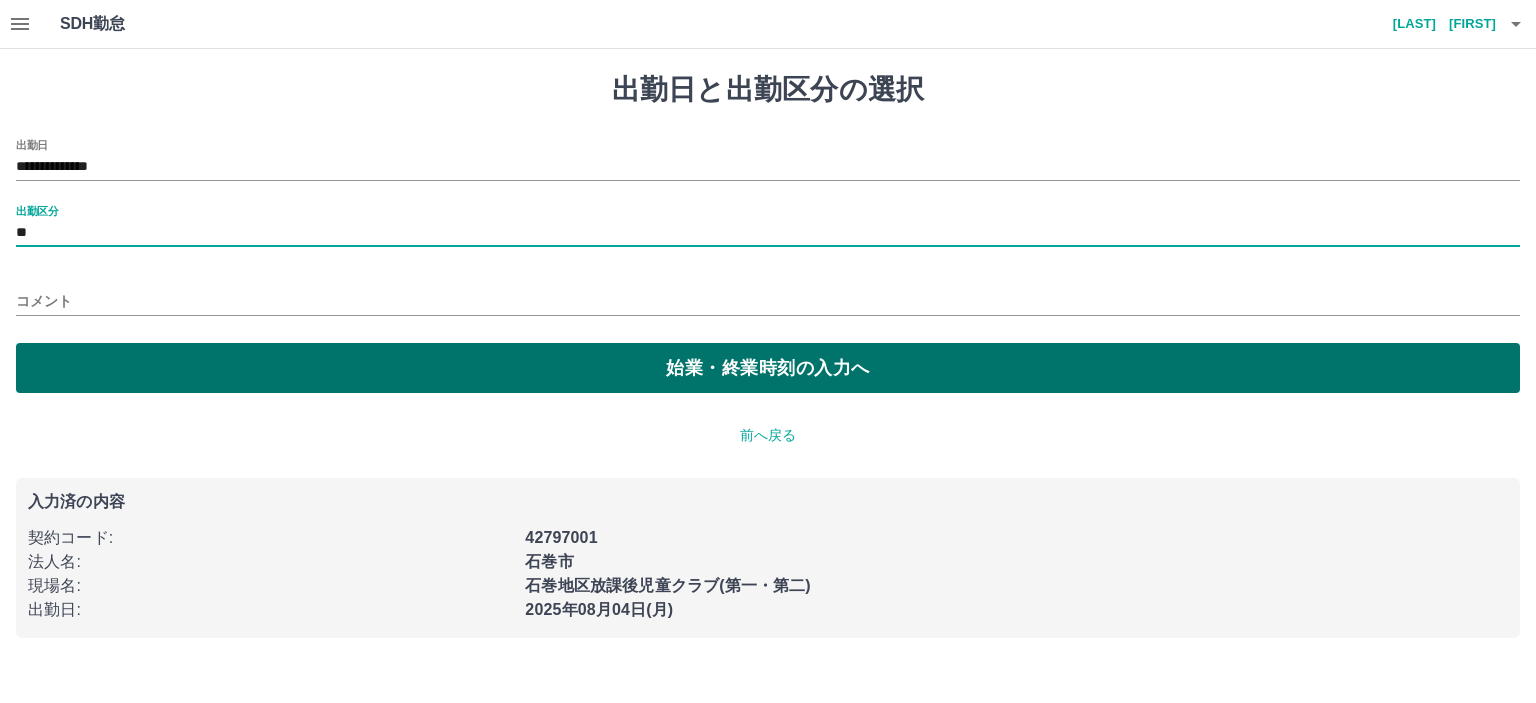 click on "始業・終業時刻の入力へ" at bounding box center (768, 368) 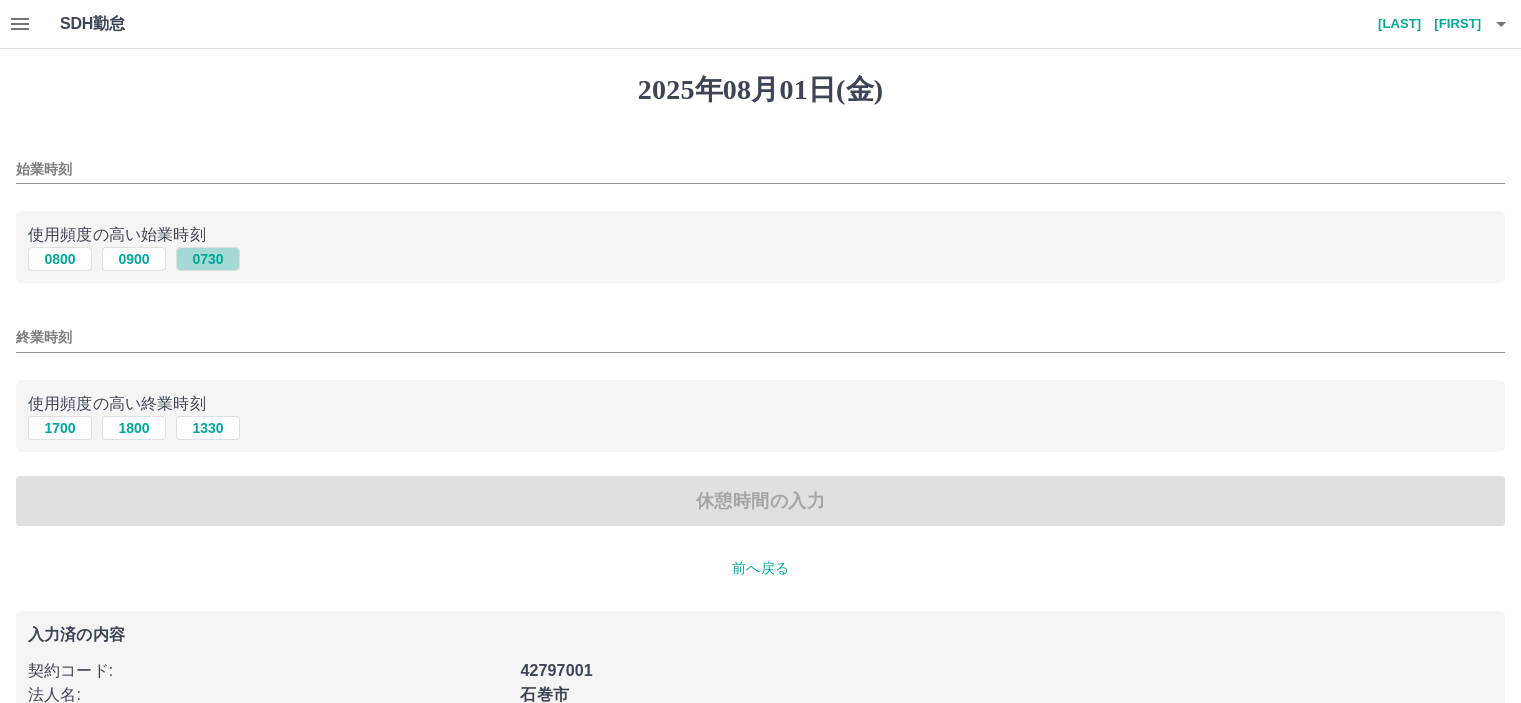 click on "0730" at bounding box center [208, 259] 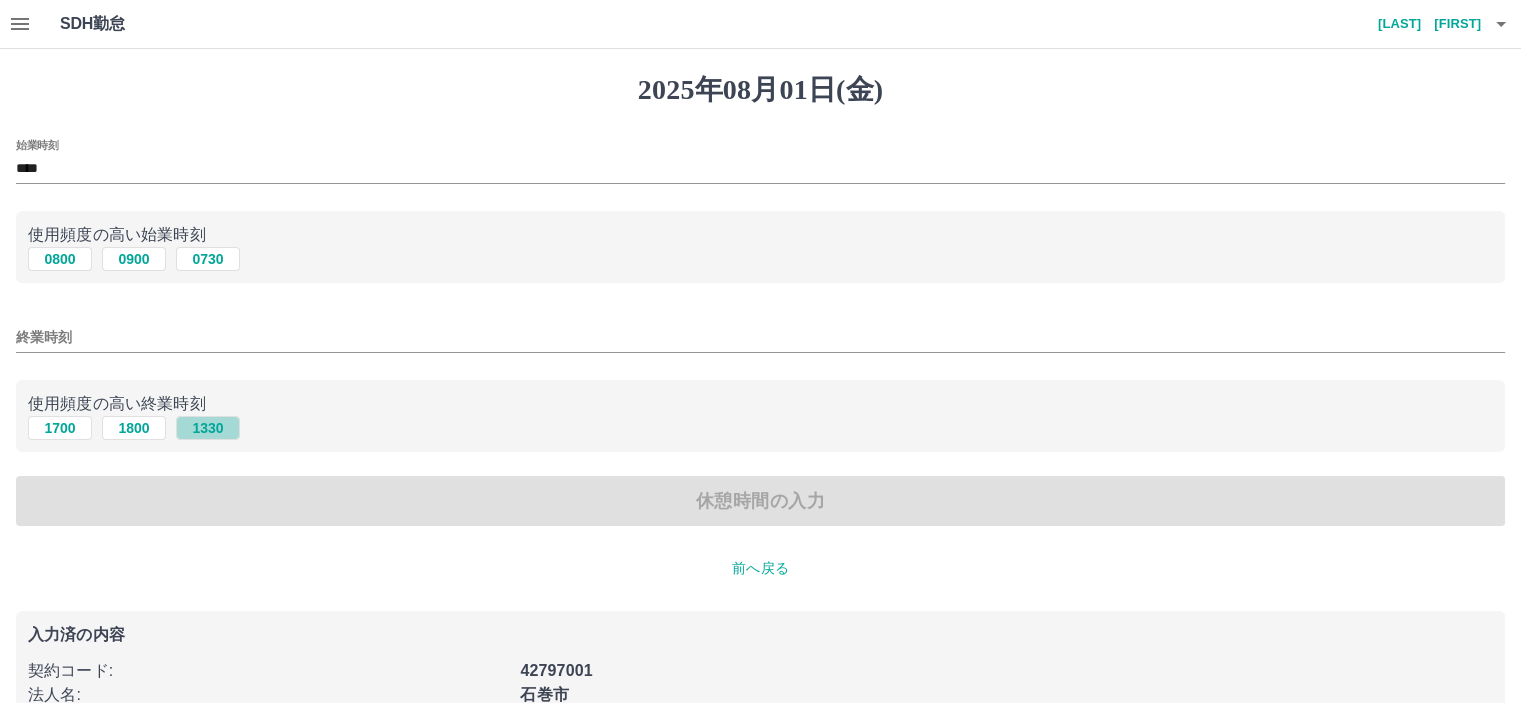 click on "1330" at bounding box center [208, 428] 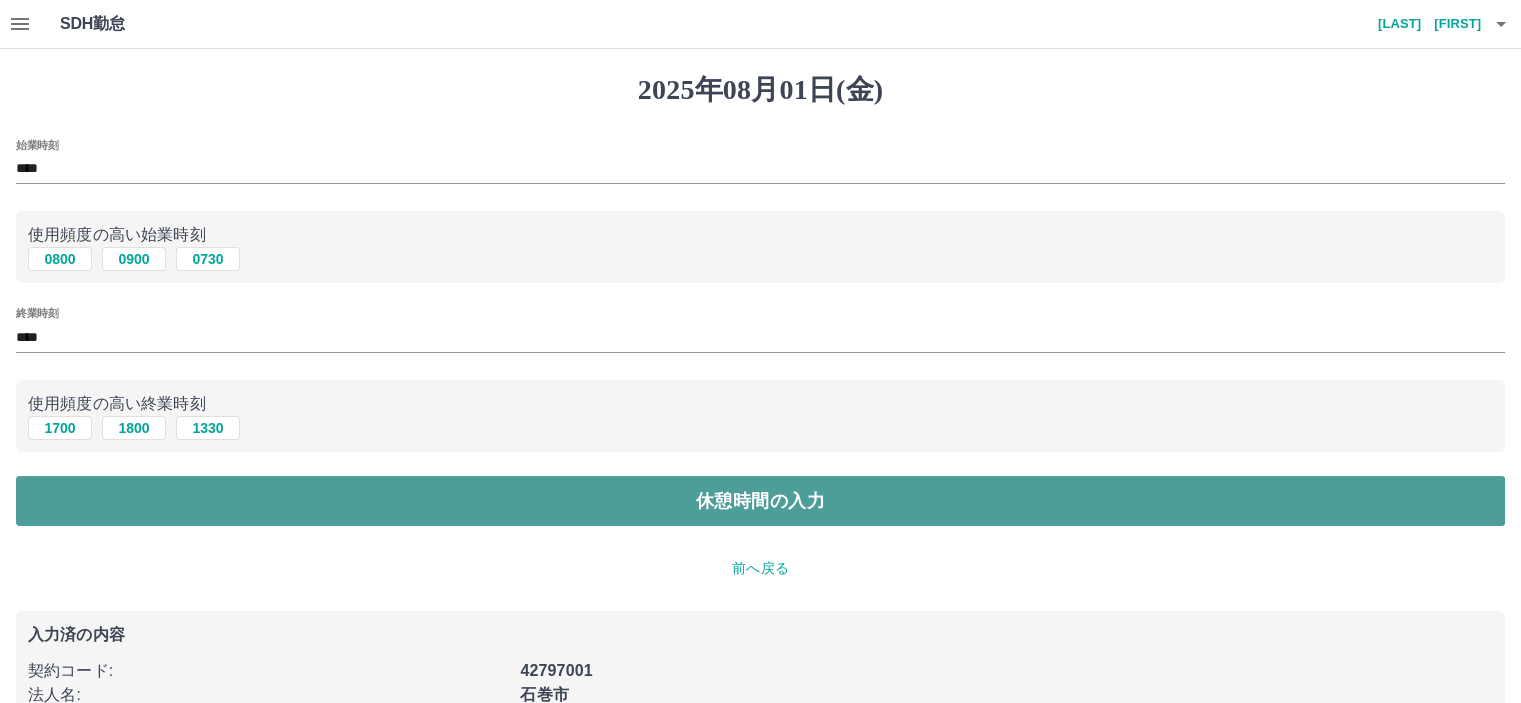 click on "休憩時間の入力" at bounding box center (760, 501) 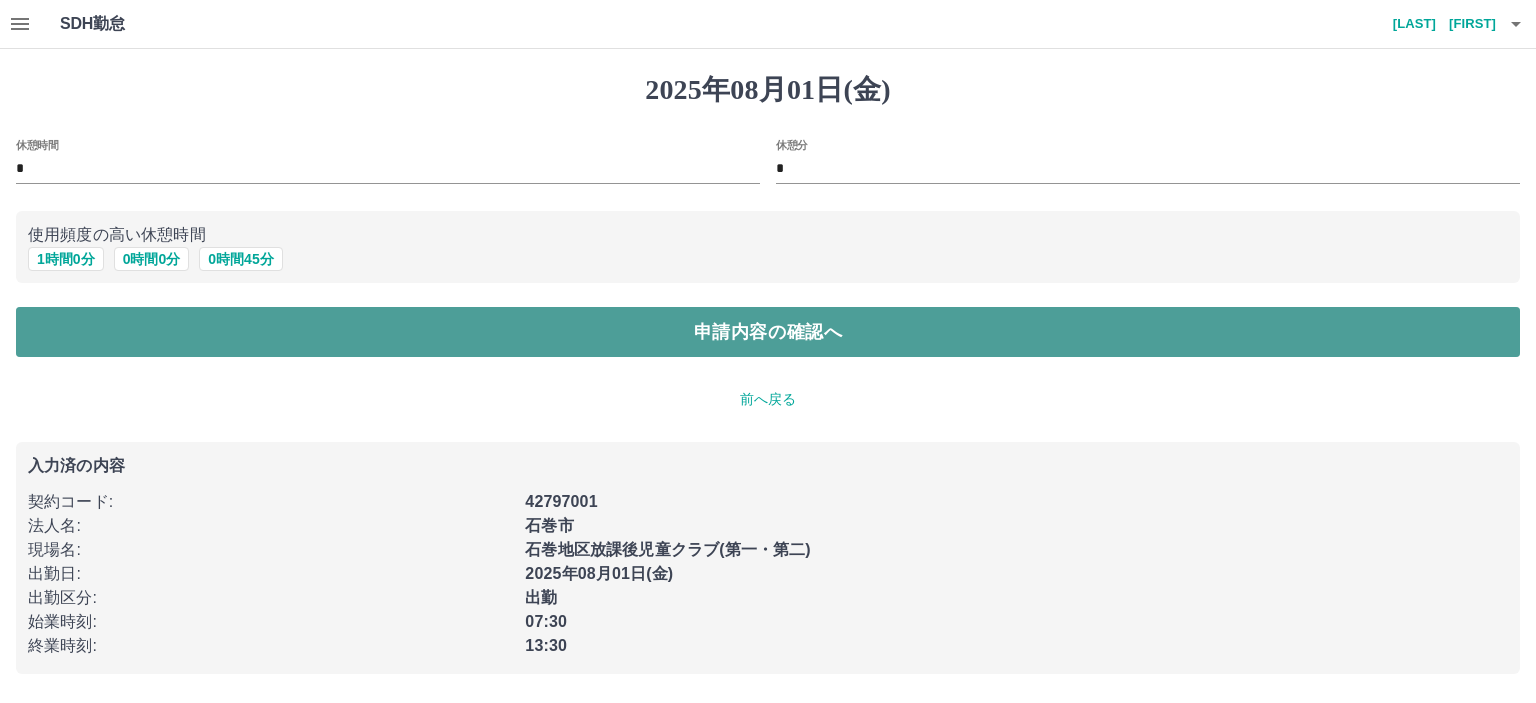 click on "申請内容の確認へ" at bounding box center [768, 332] 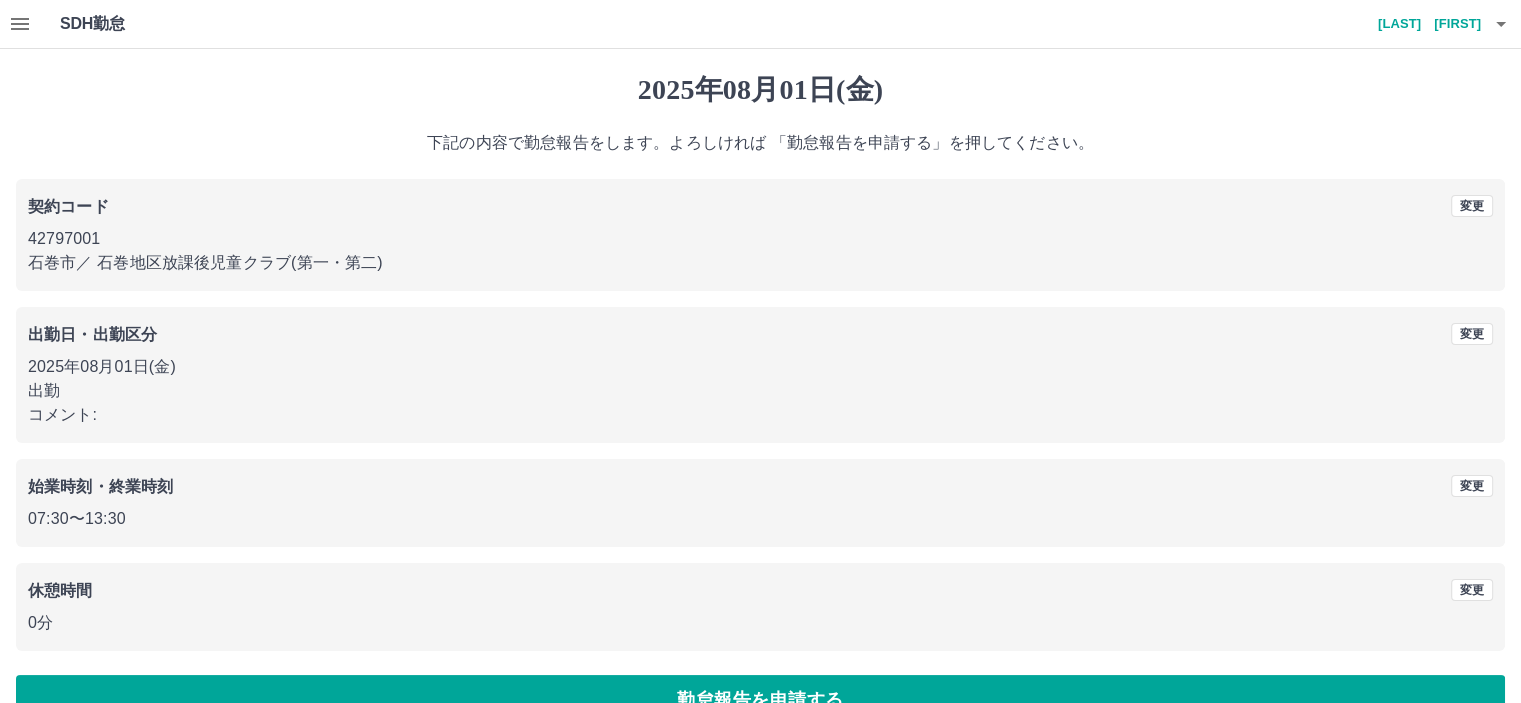 scroll, scrollTop: 45, scrollLeft: 0, axis: vertical 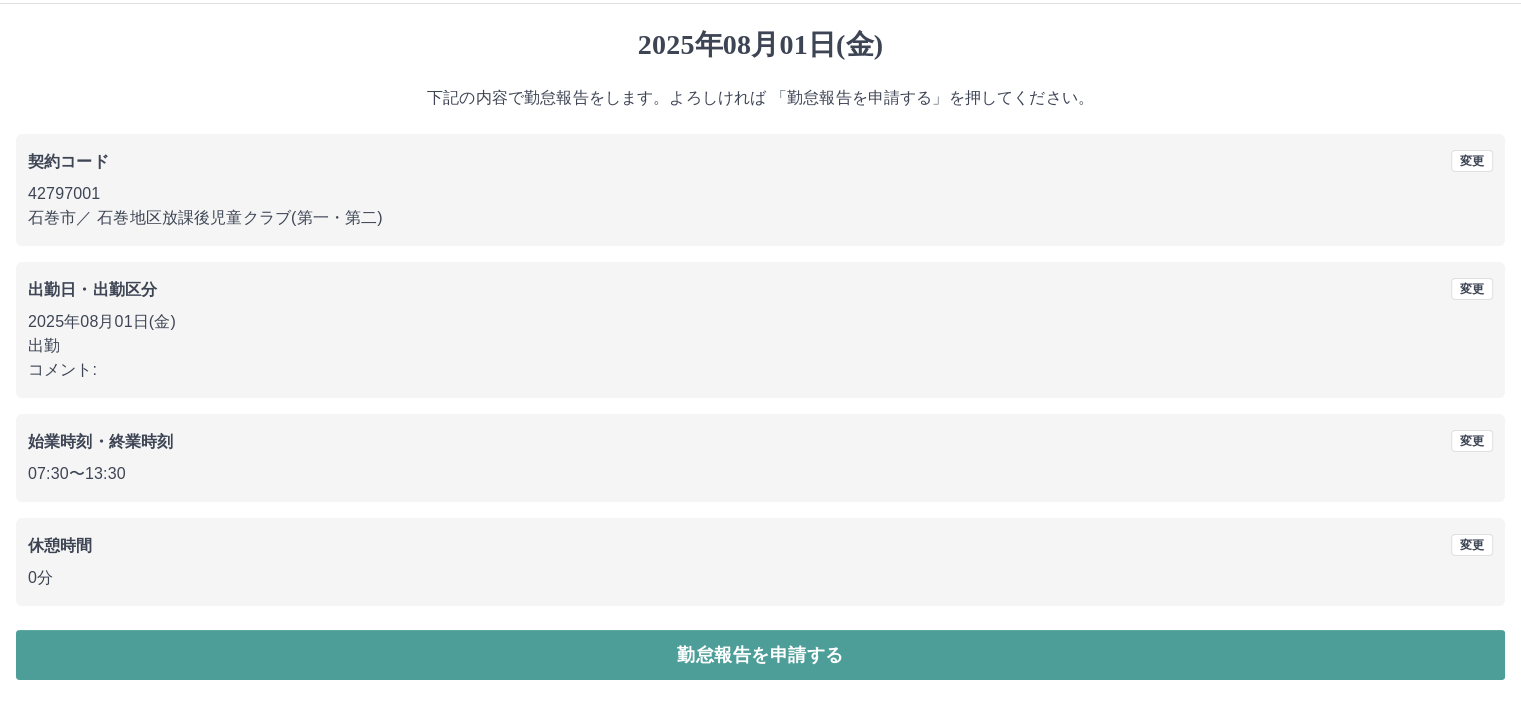 click on "勤怠報告を申請する" at bounding box center [760, 655] 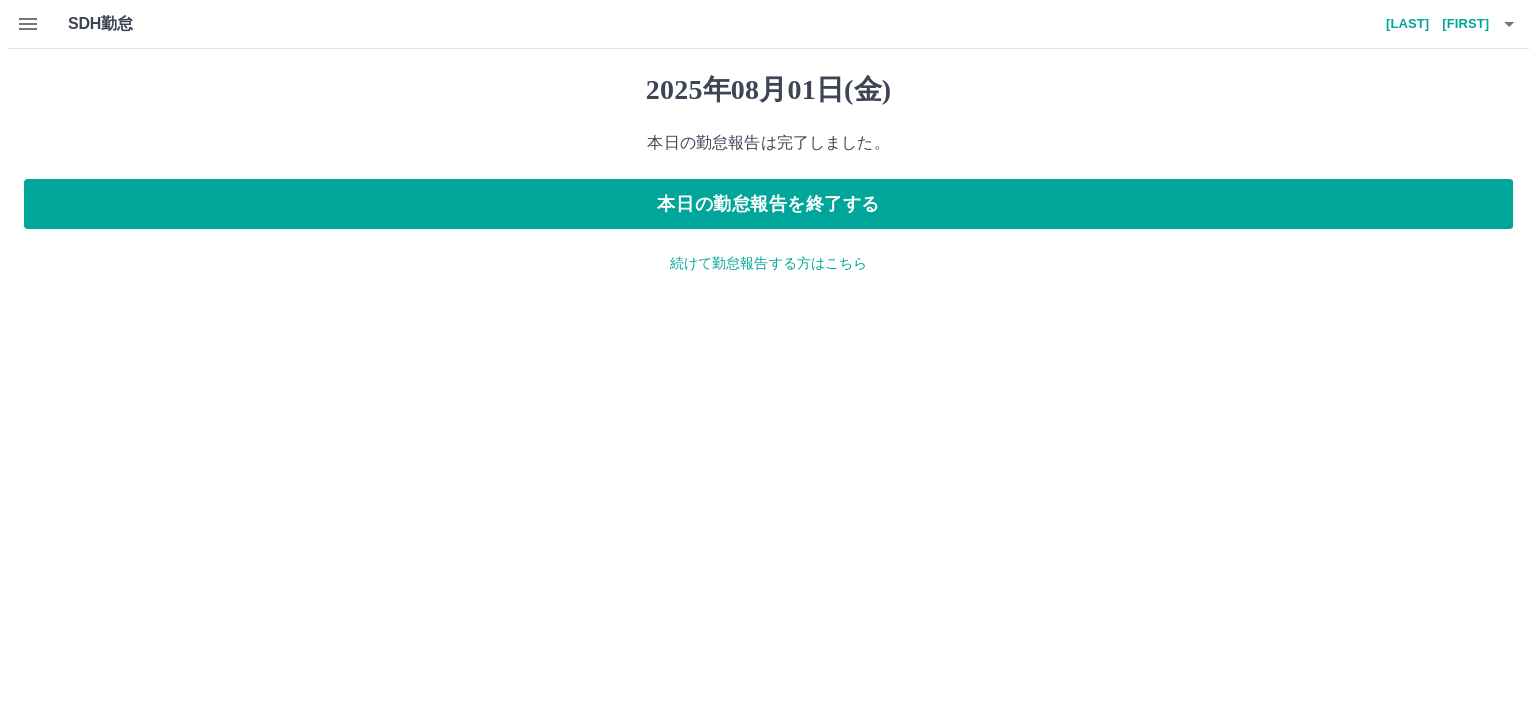 scroll, scrollTop: 0, scrollLeft: 0, axis: both 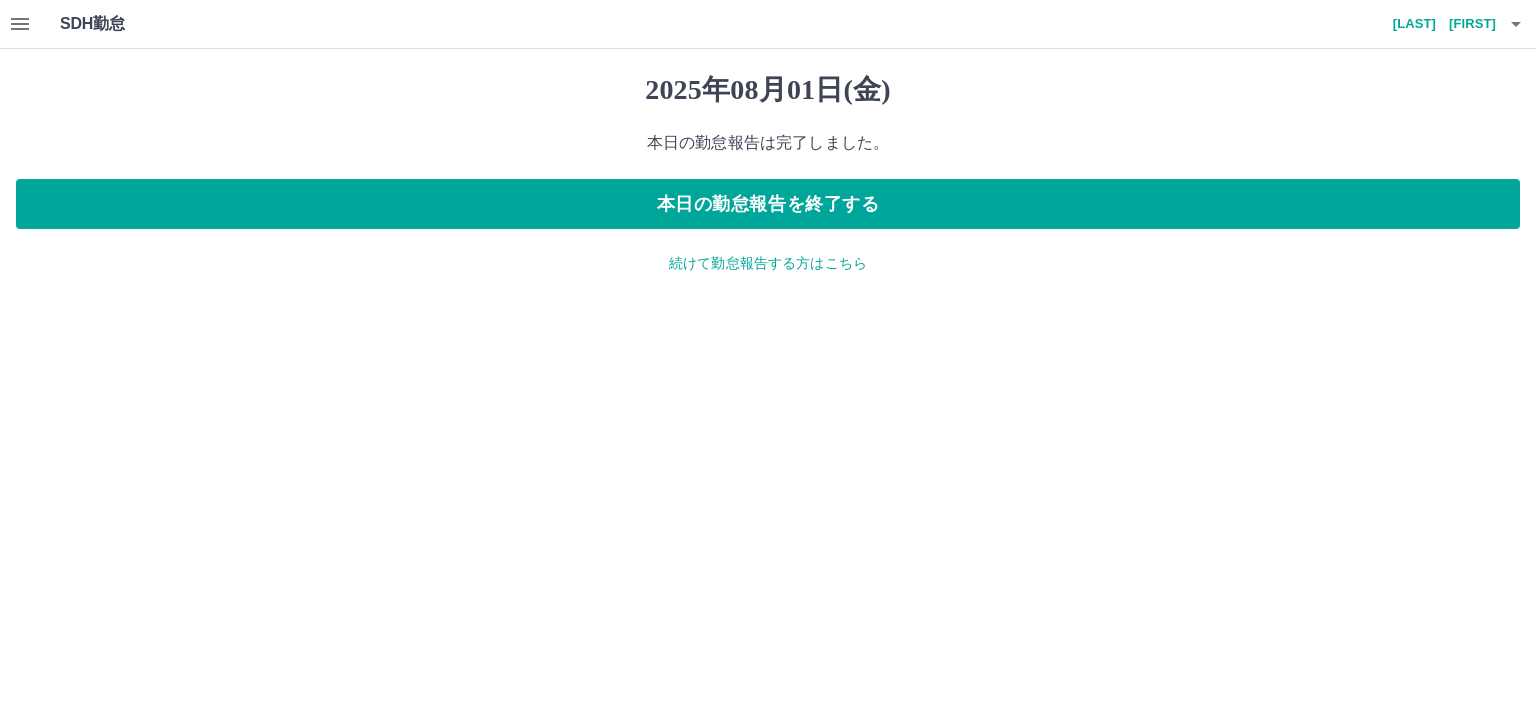 click on "続けて勤怠報告する方はこちら" at bounding box center [768, 263] 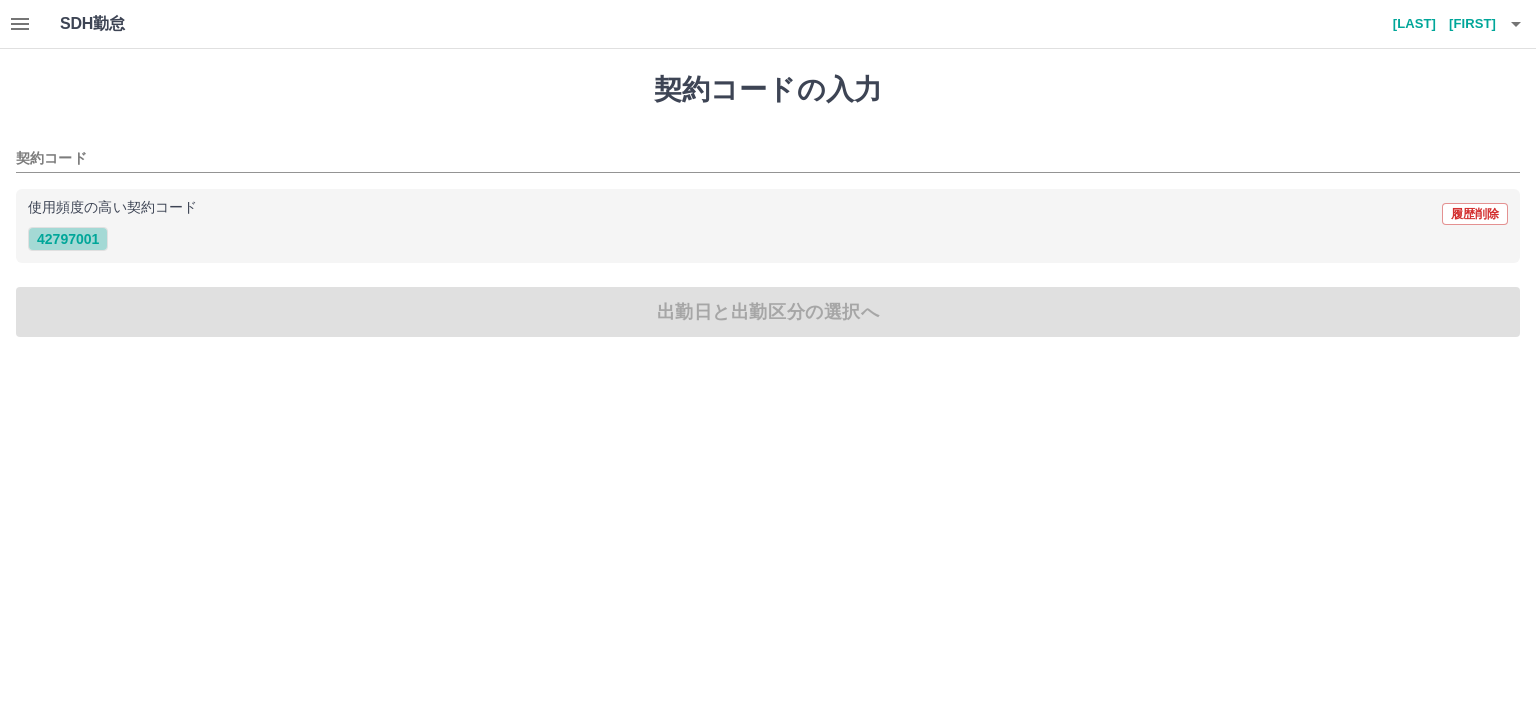 click on "42797001" at bounding box center (68, 239) 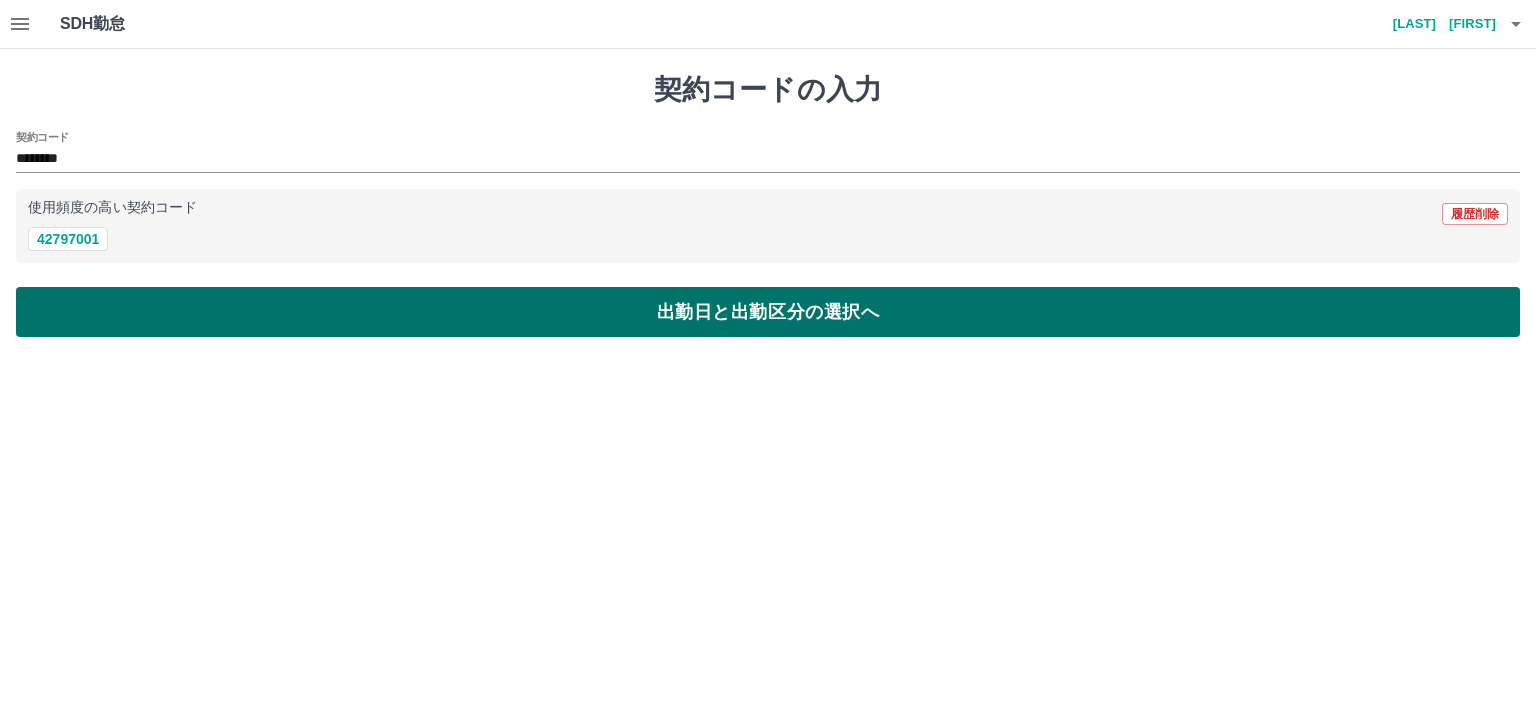 click on "出勤日と出勤区分の選択へ" at bounding box center [768, 312] 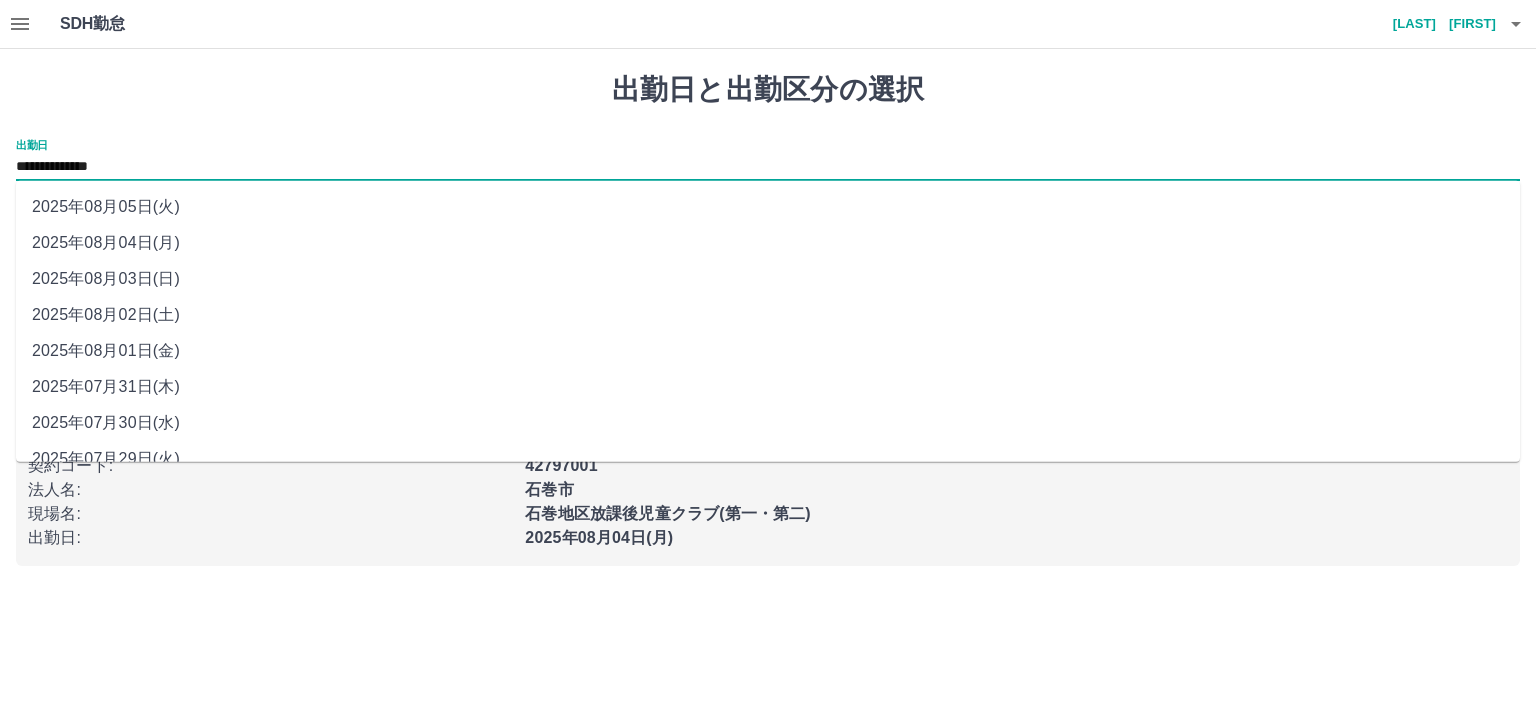 click on "**********" at bounding box center [768, 167] 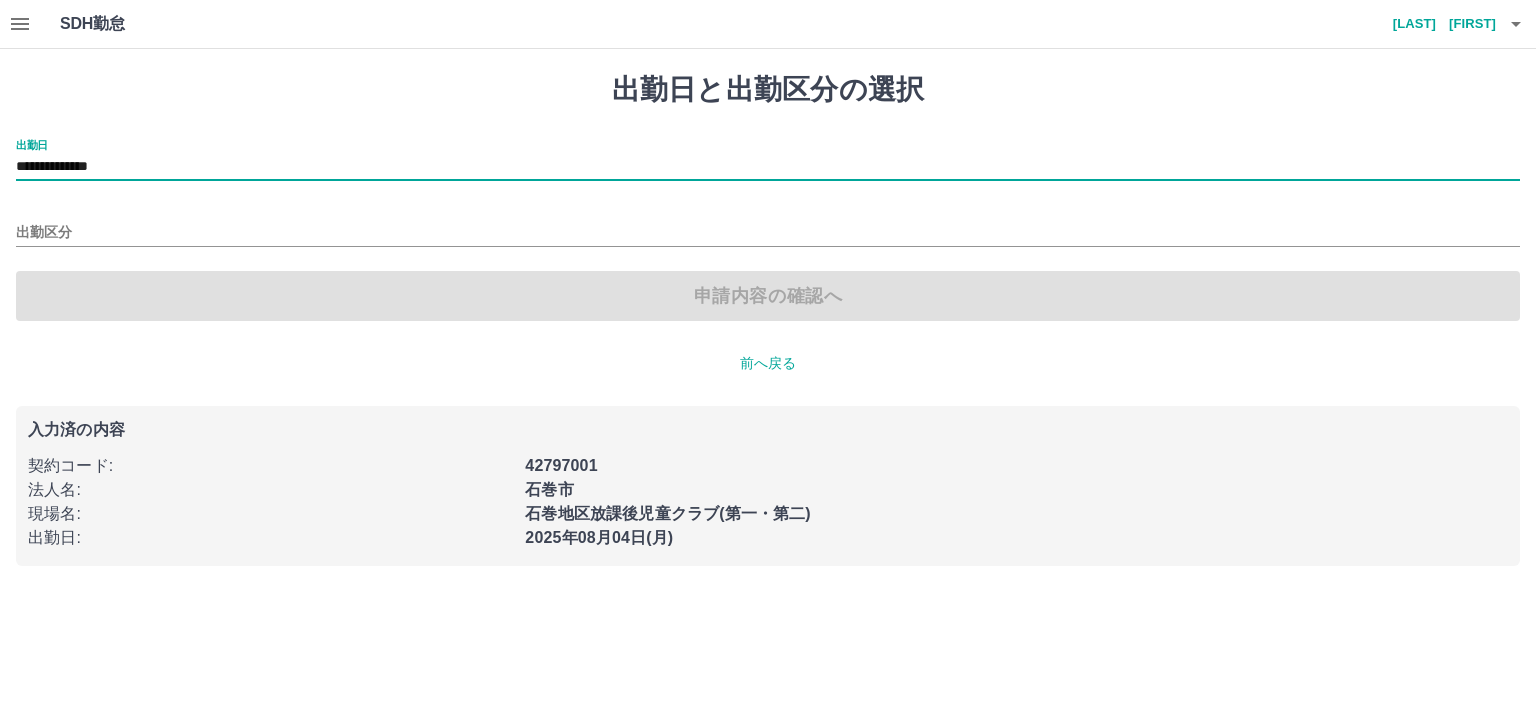 click on "申請内容の確認へ" at bounding box center [768, 296] 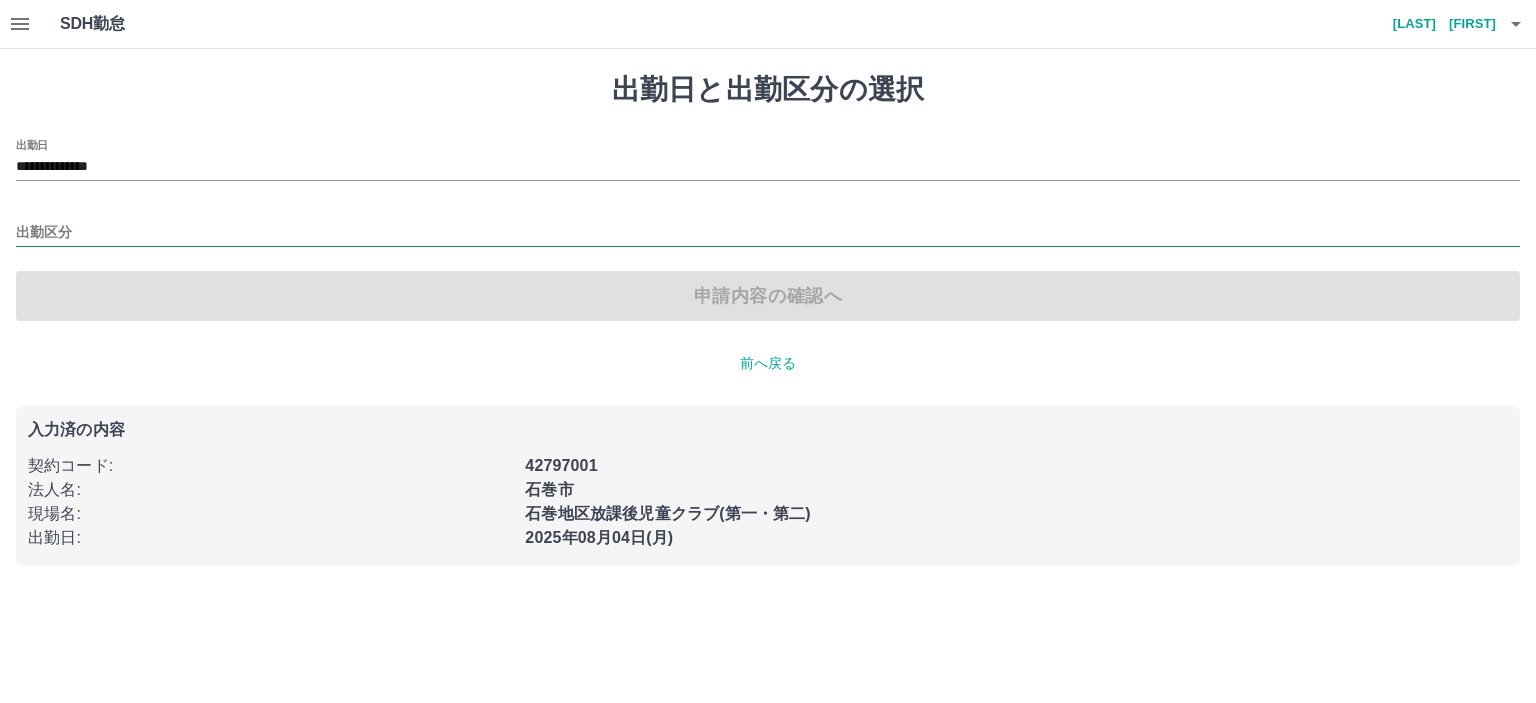 click on "出勤区分" at bounding box center (768, 233) 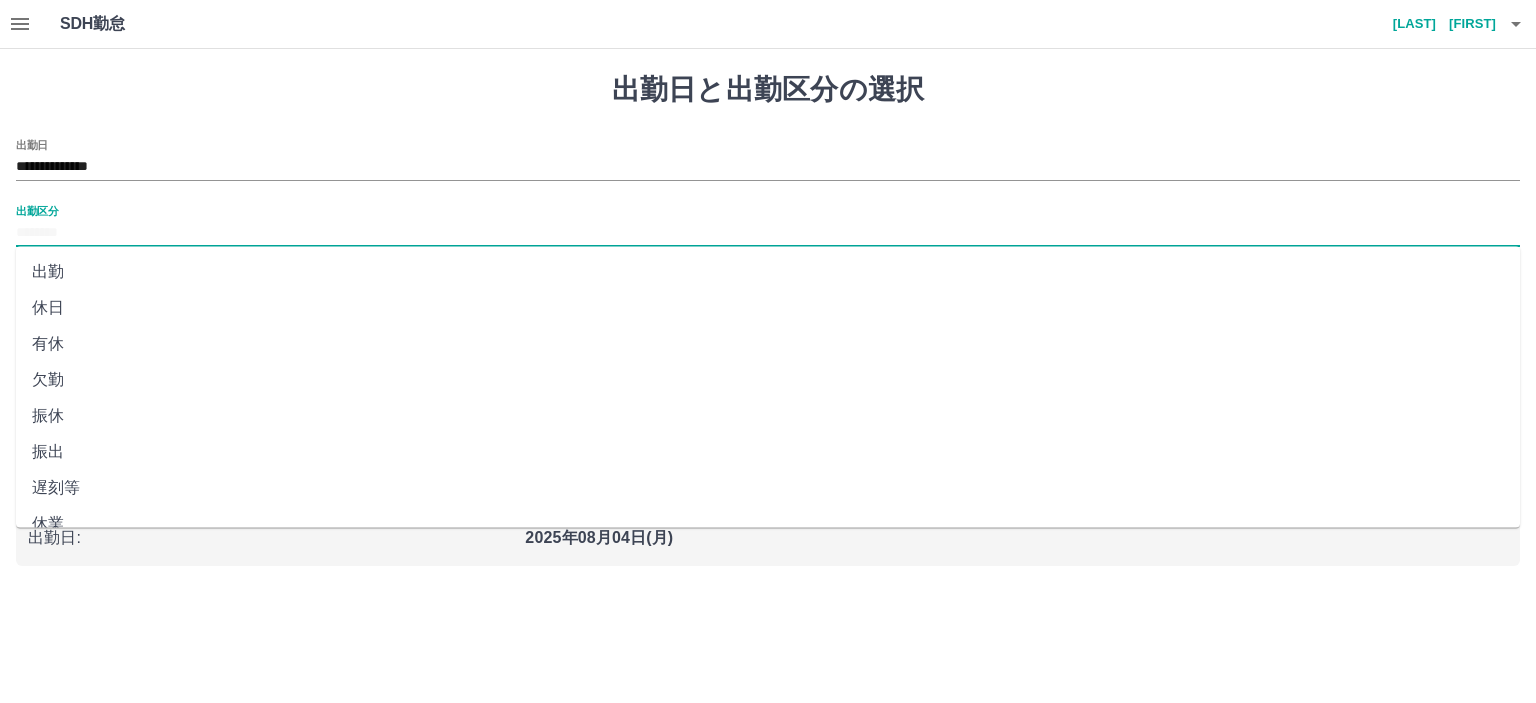 click on "休日" at bounding box center (768, 308) 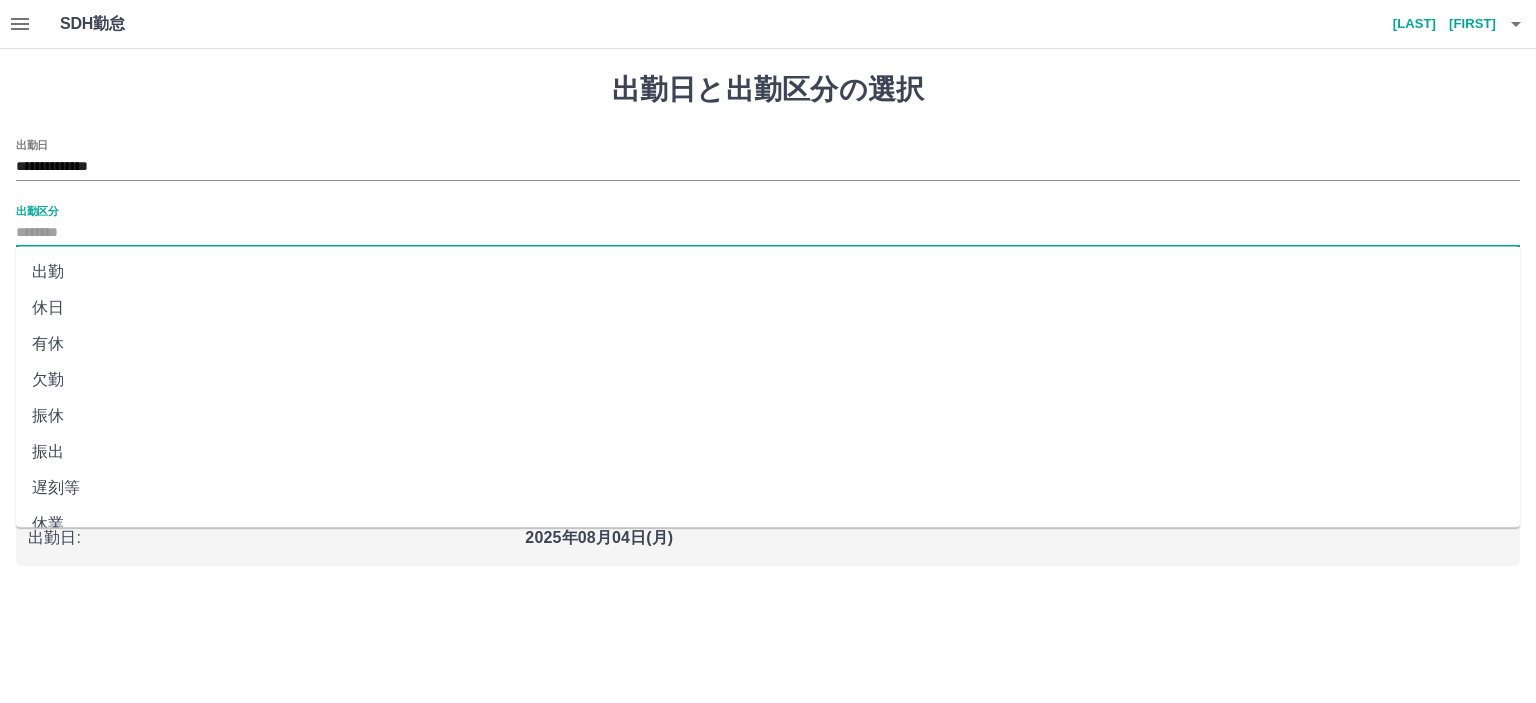 type on "**" 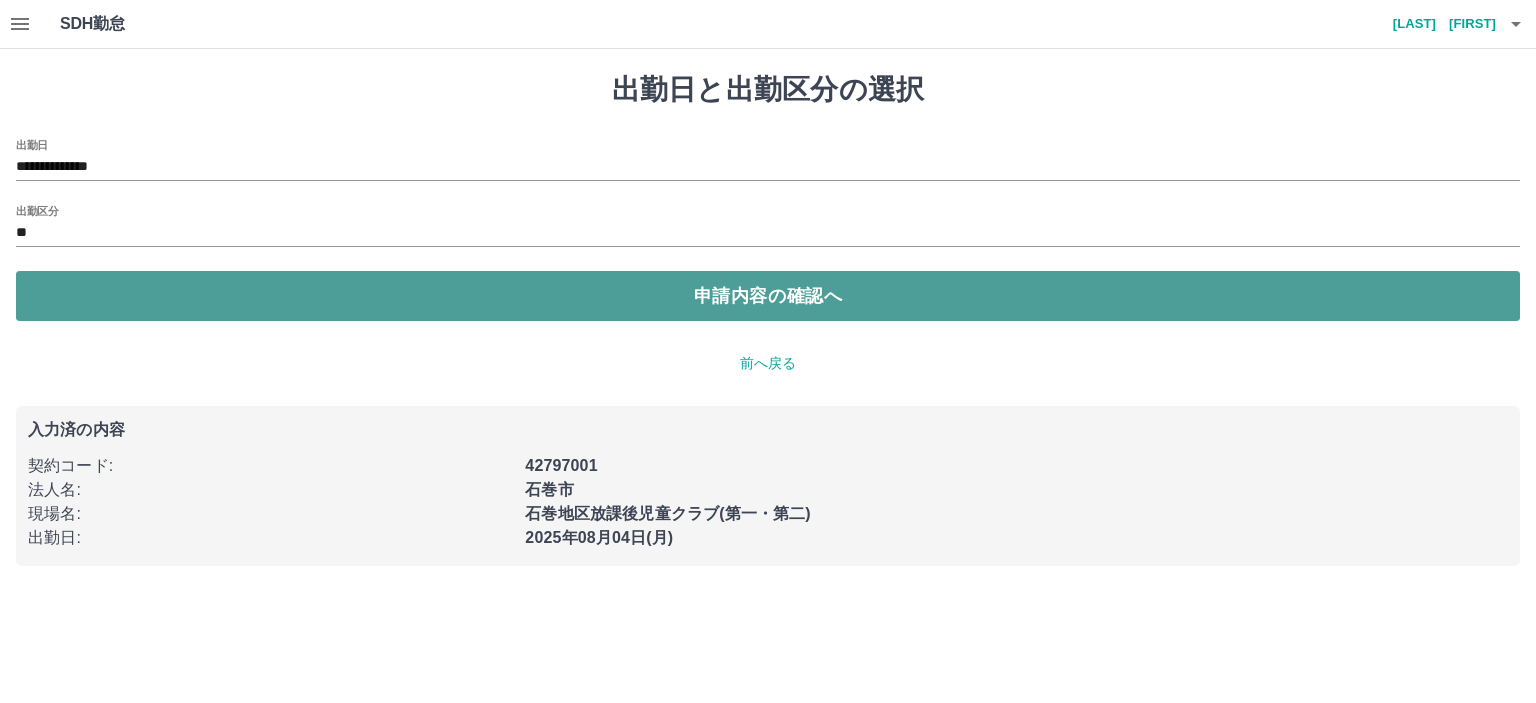 click on "申請内容の確認へ" at bounding box center [768, 296] 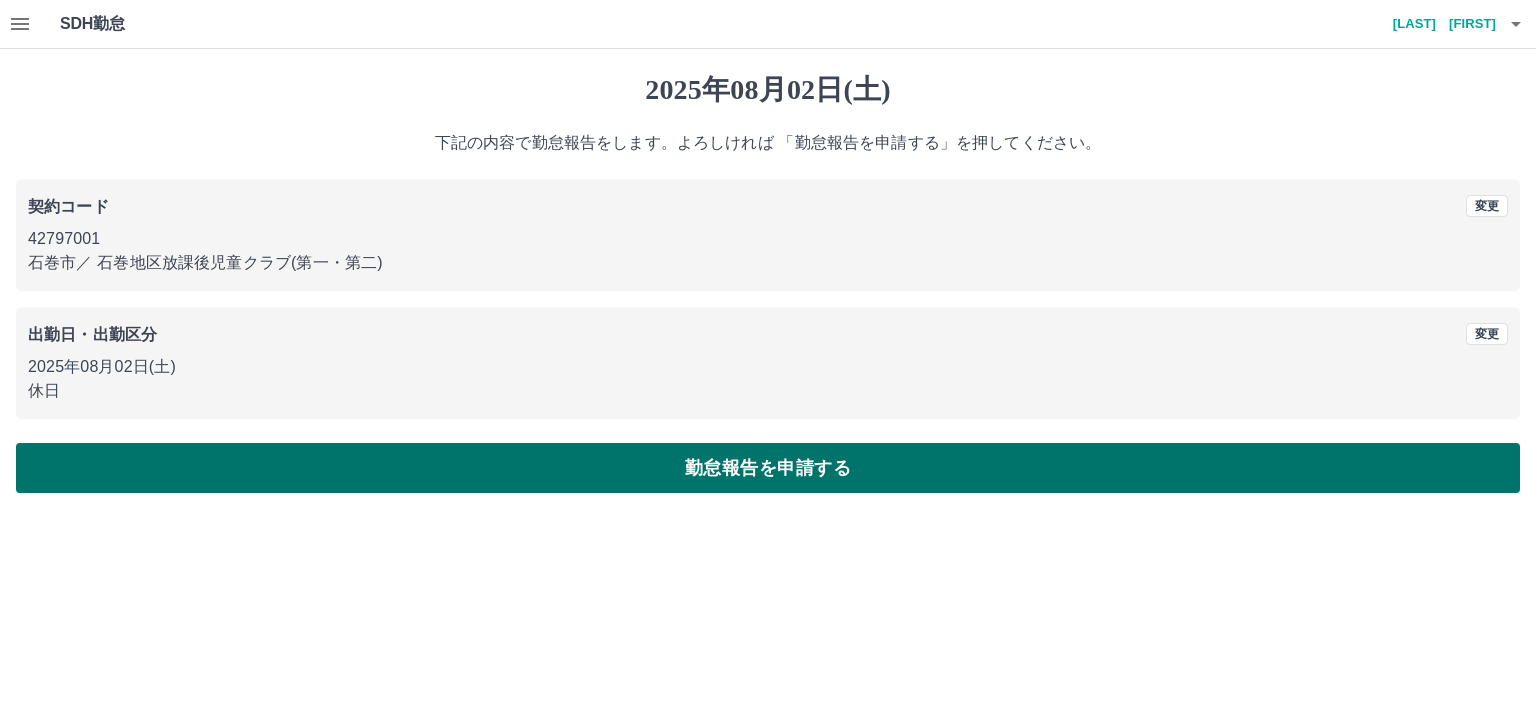 click on "勤怠報告を申請する" at bounding box center (768, 468) 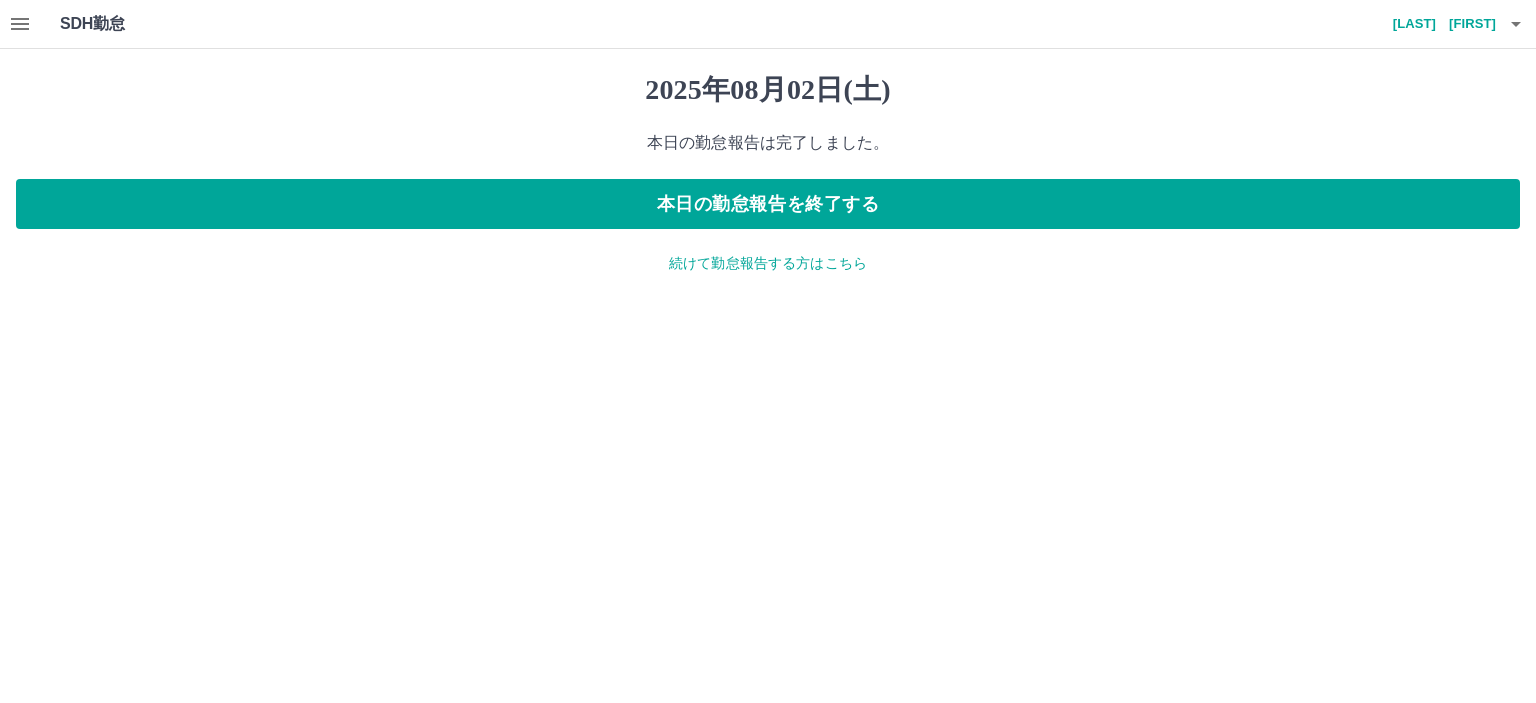 click on "続けて勤怠報告する方はこちら" at bounding box center (768, 263) 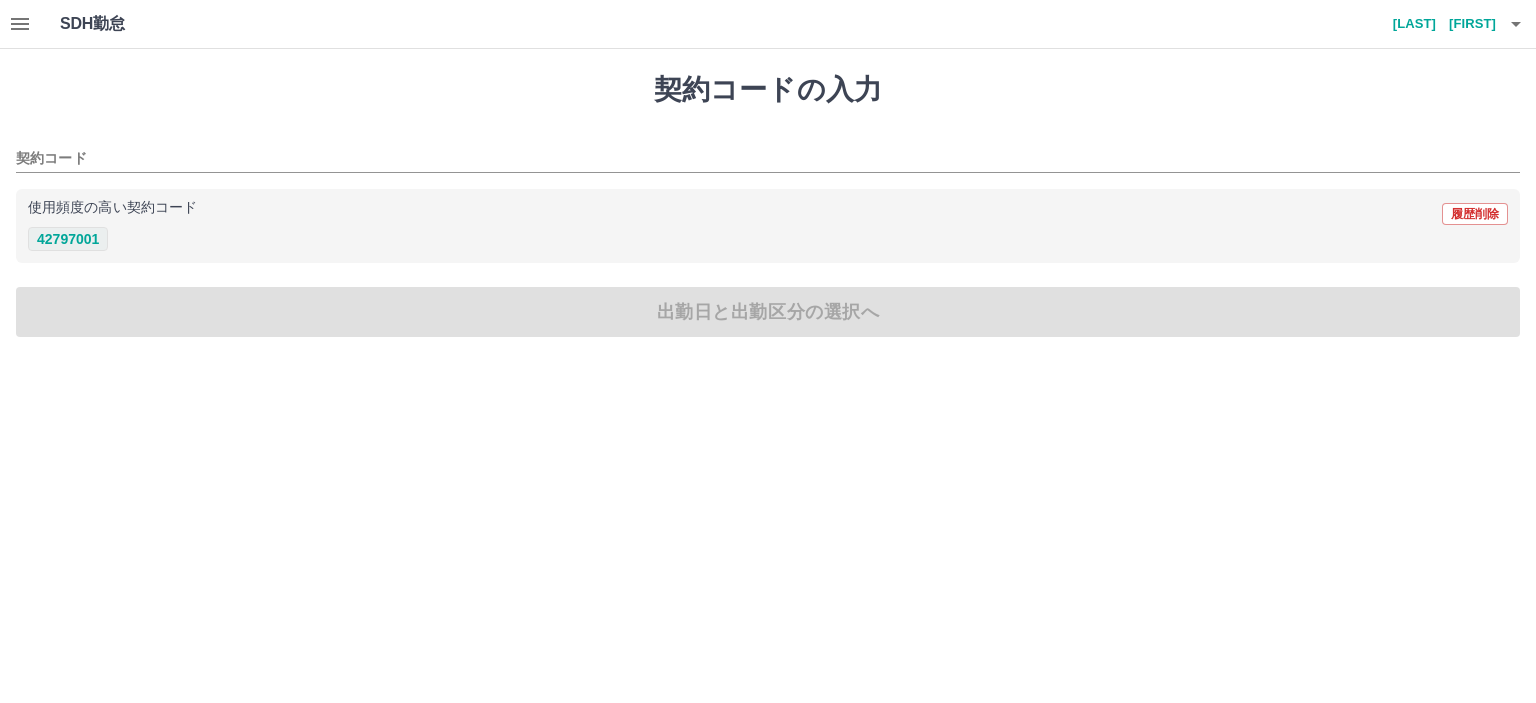 click on "42797001" at bounding box center [68, 239] 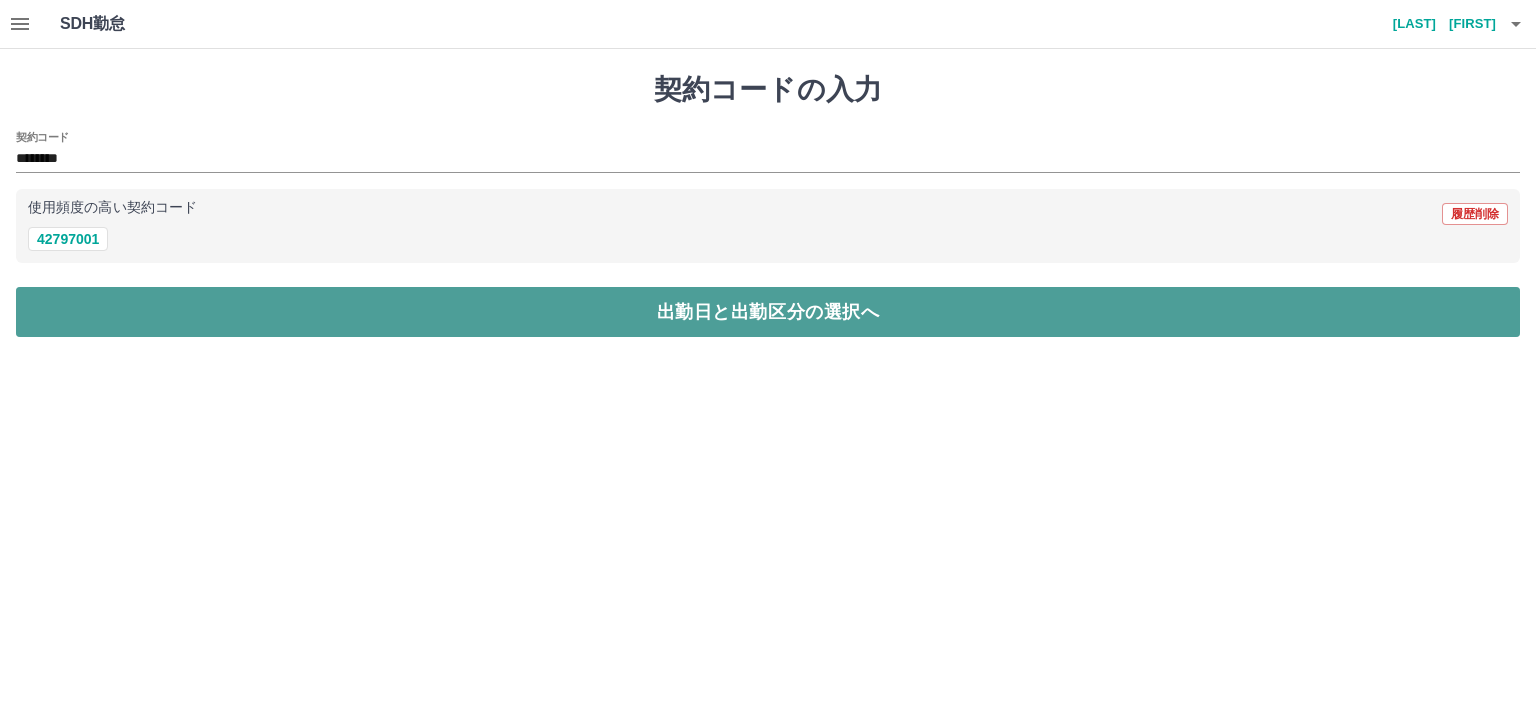 click on "出勤日と出勤区分の選択へ" at bounding box center (768, 312) 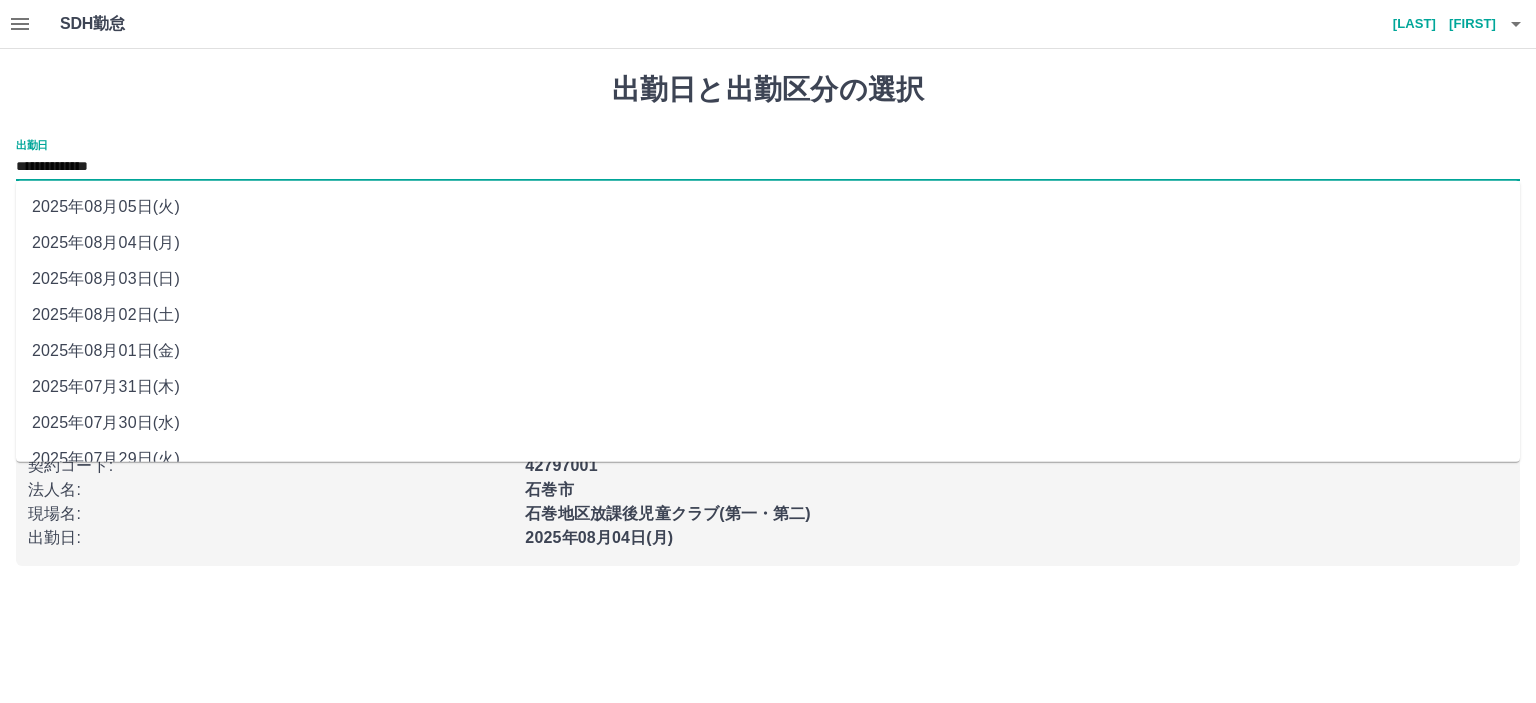 click on "**********" at bounding box center [768, 167] 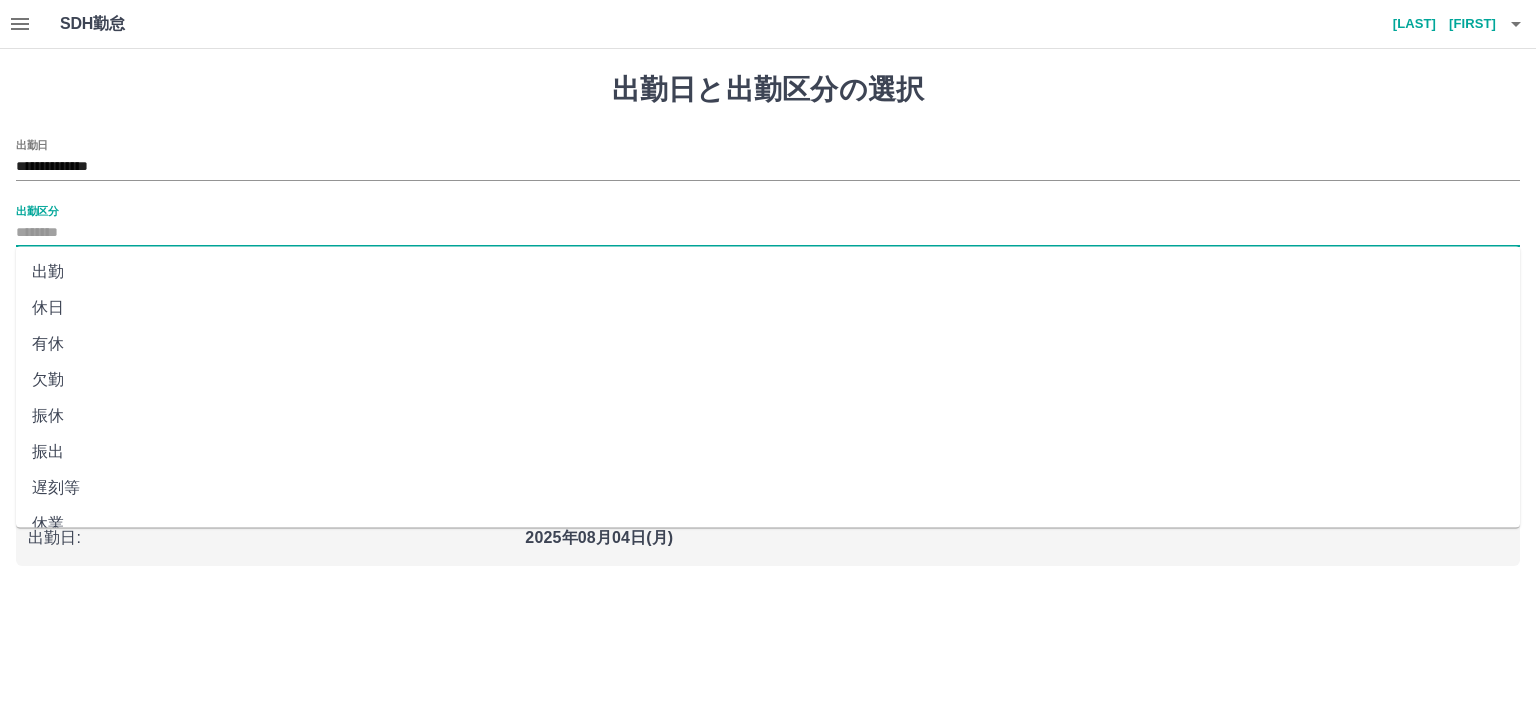 click on "出勤区分" at bounding box center [768, 233] 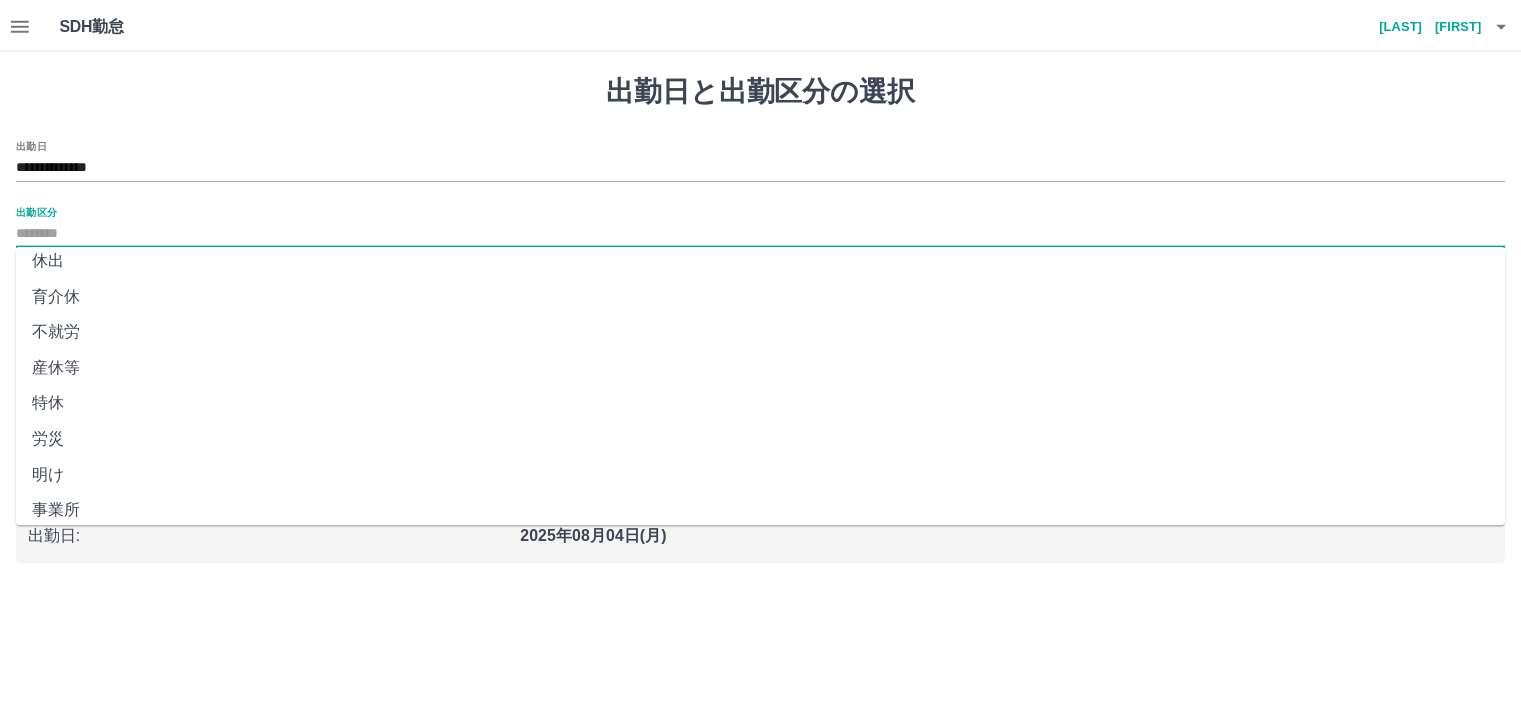 scroll, scrollTop: 382, scrollLeft: 0, axis: vertical 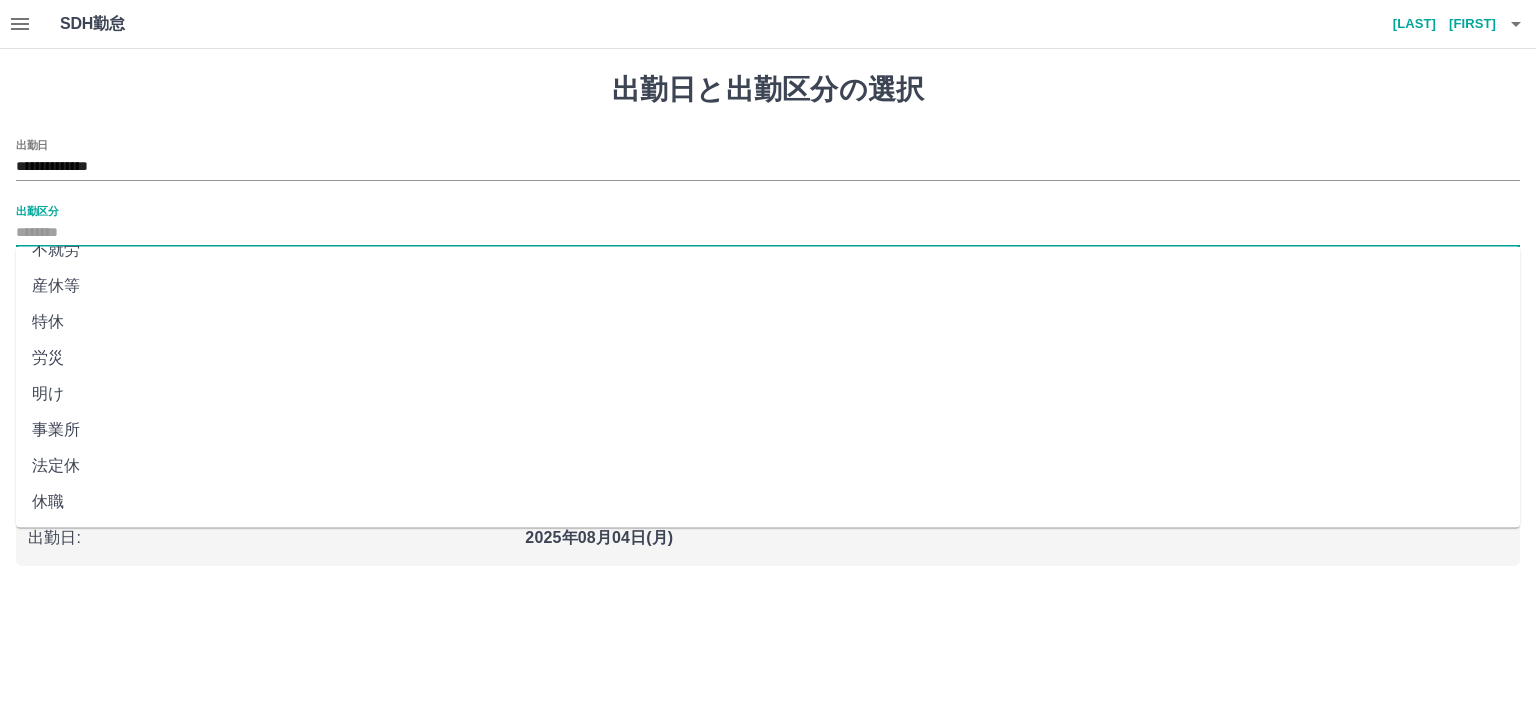 click on "法定休" at bounding box center [768, 466] 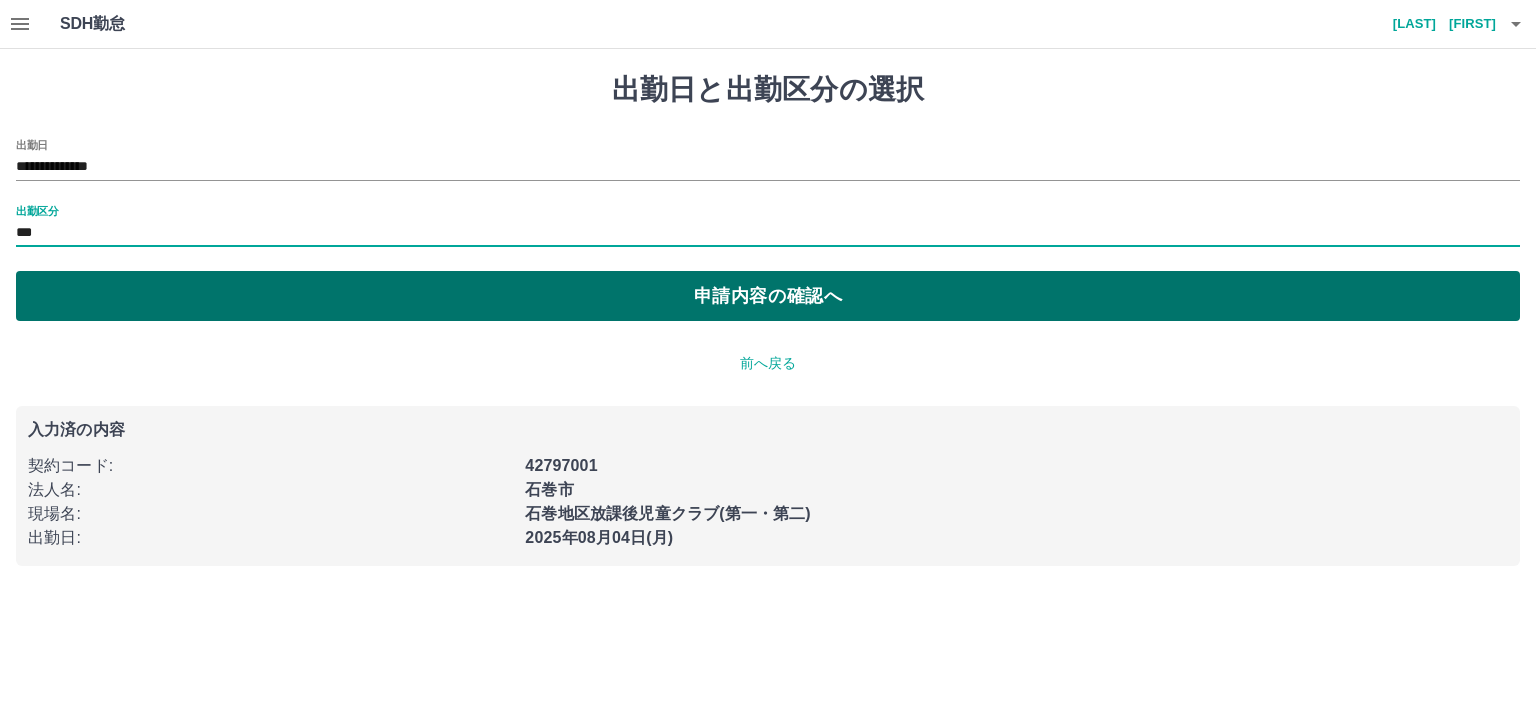 click on "申請内容の確認へ" at bounding box center (768, 296) 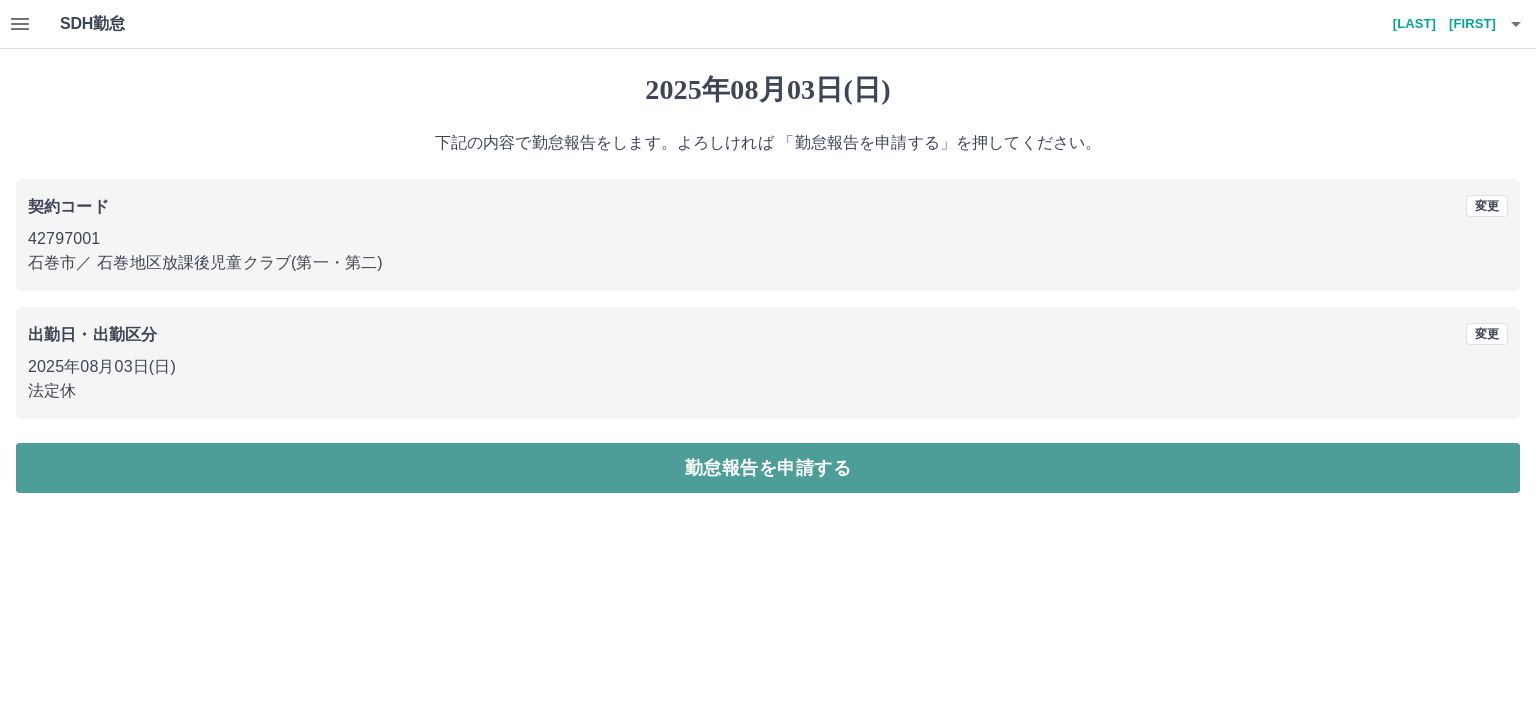 click on "勤怠報告を申請する" at bounding box center (768, 468) 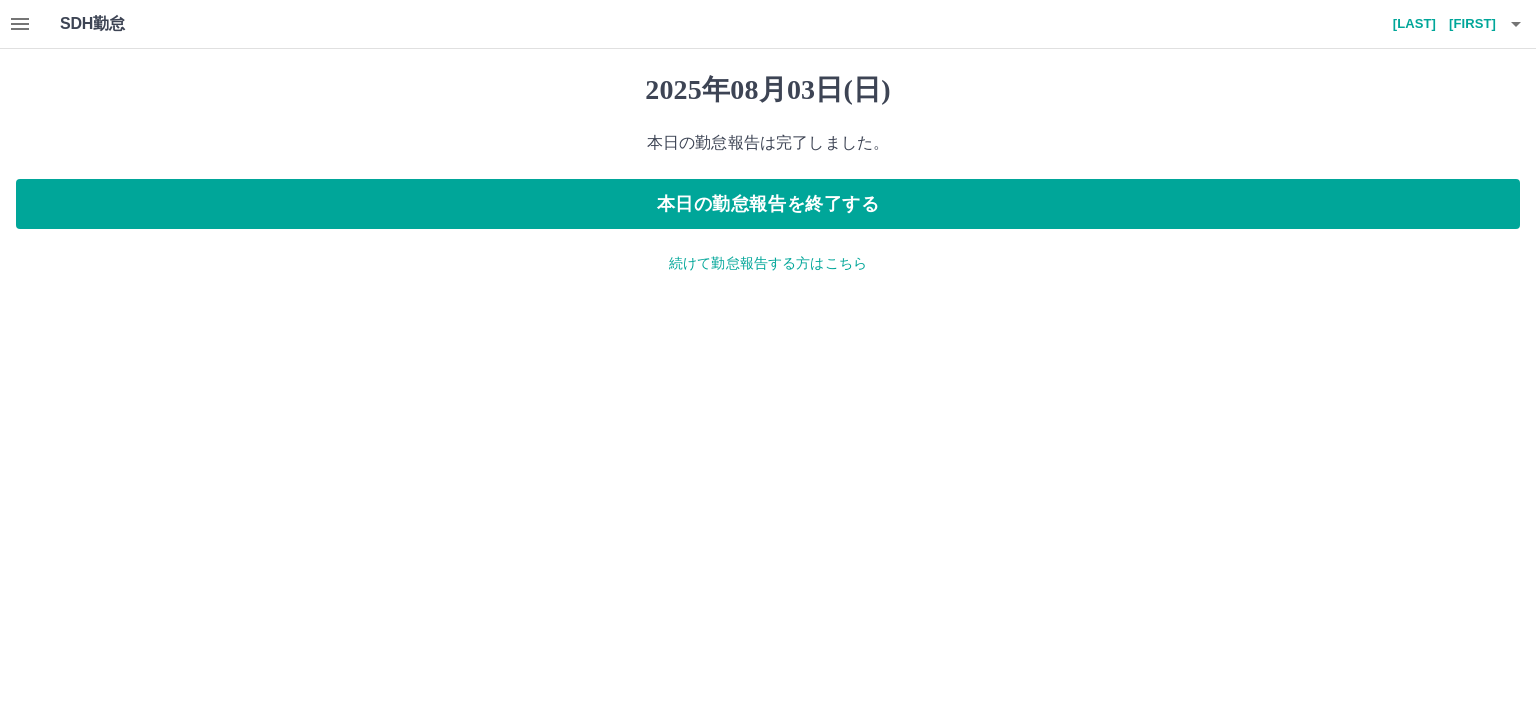 click on "続けて勤怠報告する方はこちら" at bounding box center (768, 263) 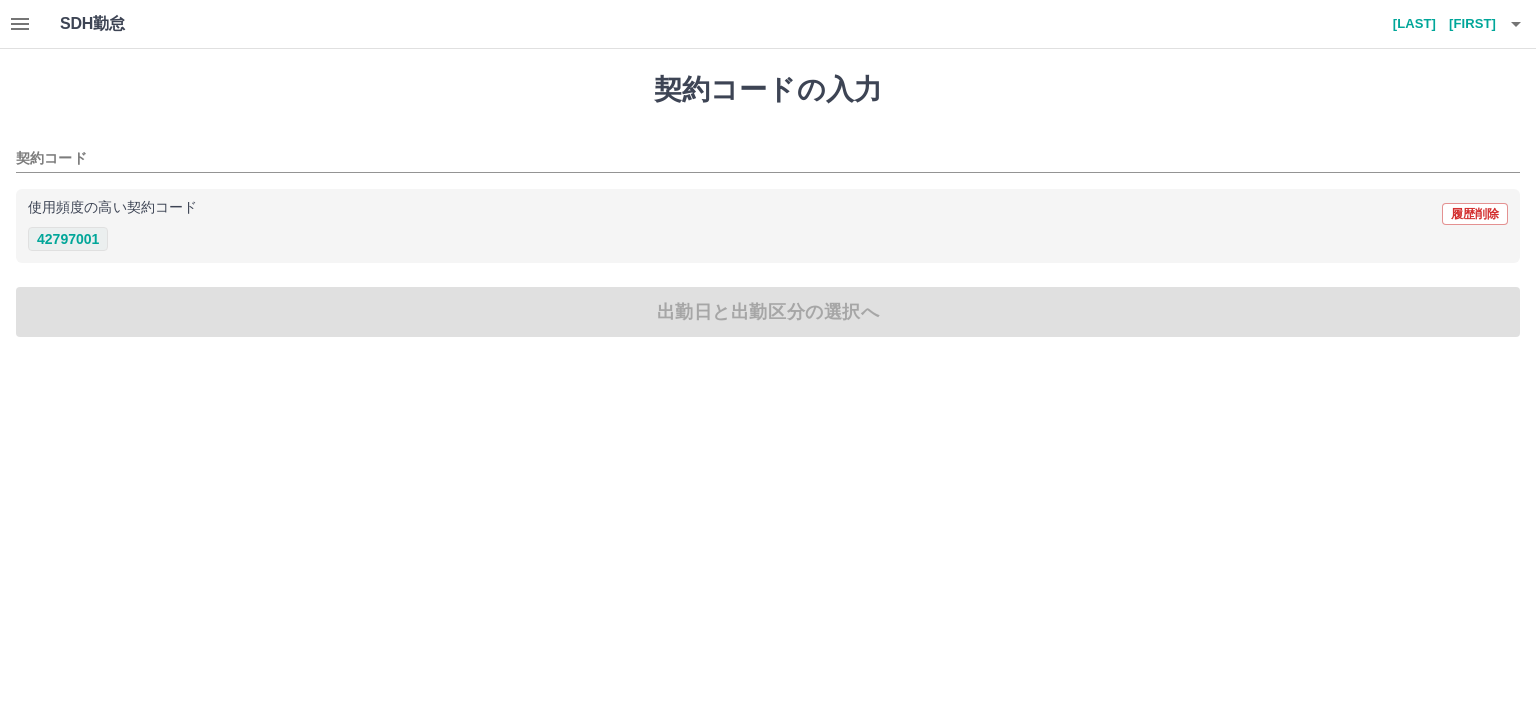 click on "42797001" at bounding box center [68, 239] 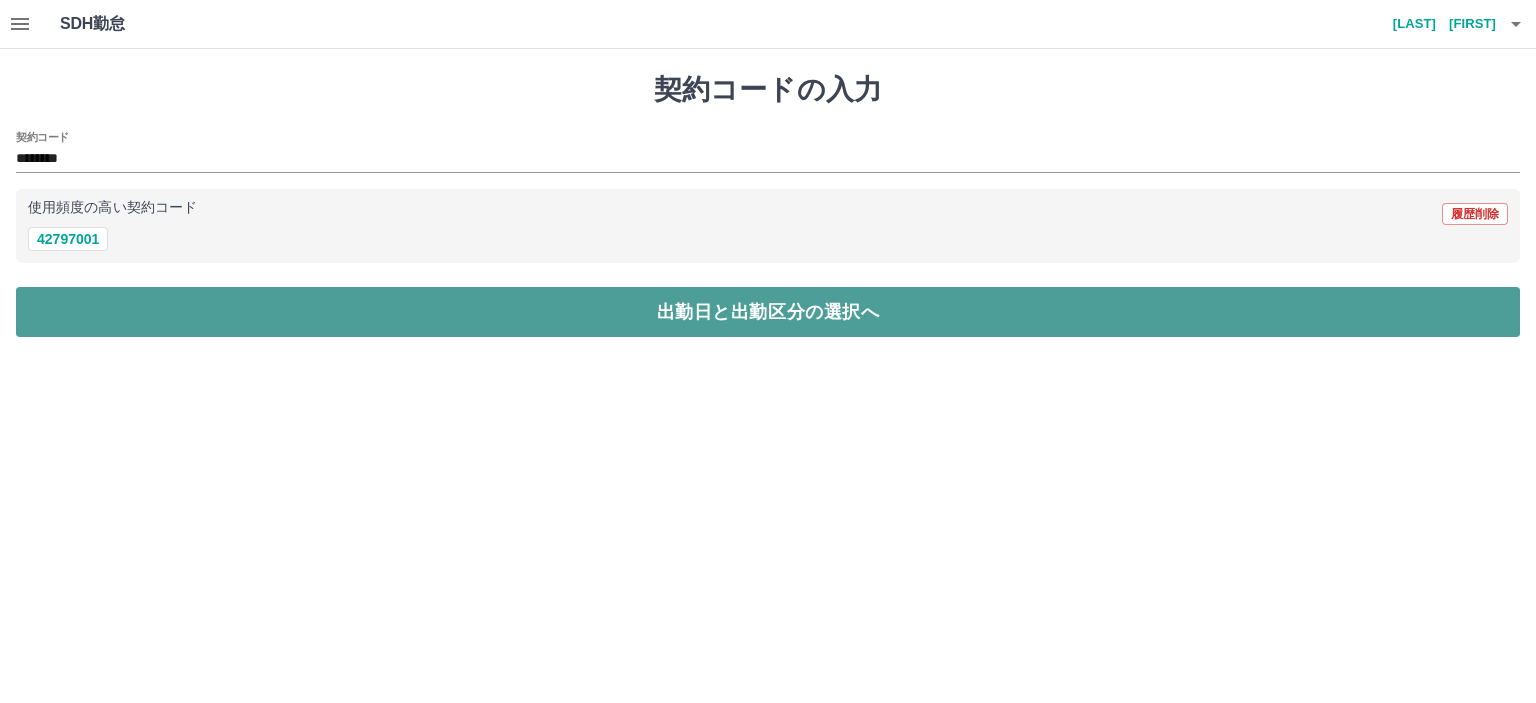 click on "出勤日と出勤区分の選択へ" at bounding box center [768, 312] 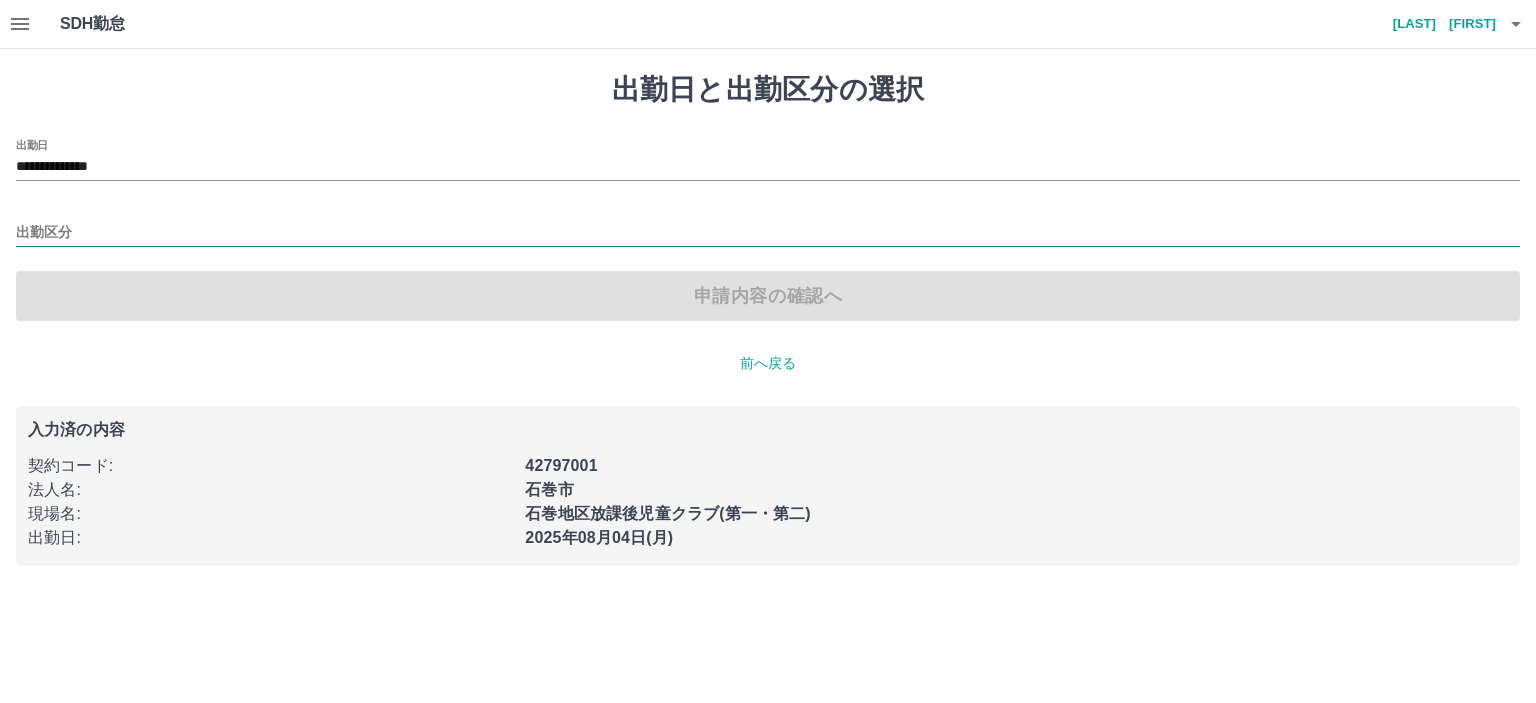 click on "出勤区分" at bounding box center (768, 233) 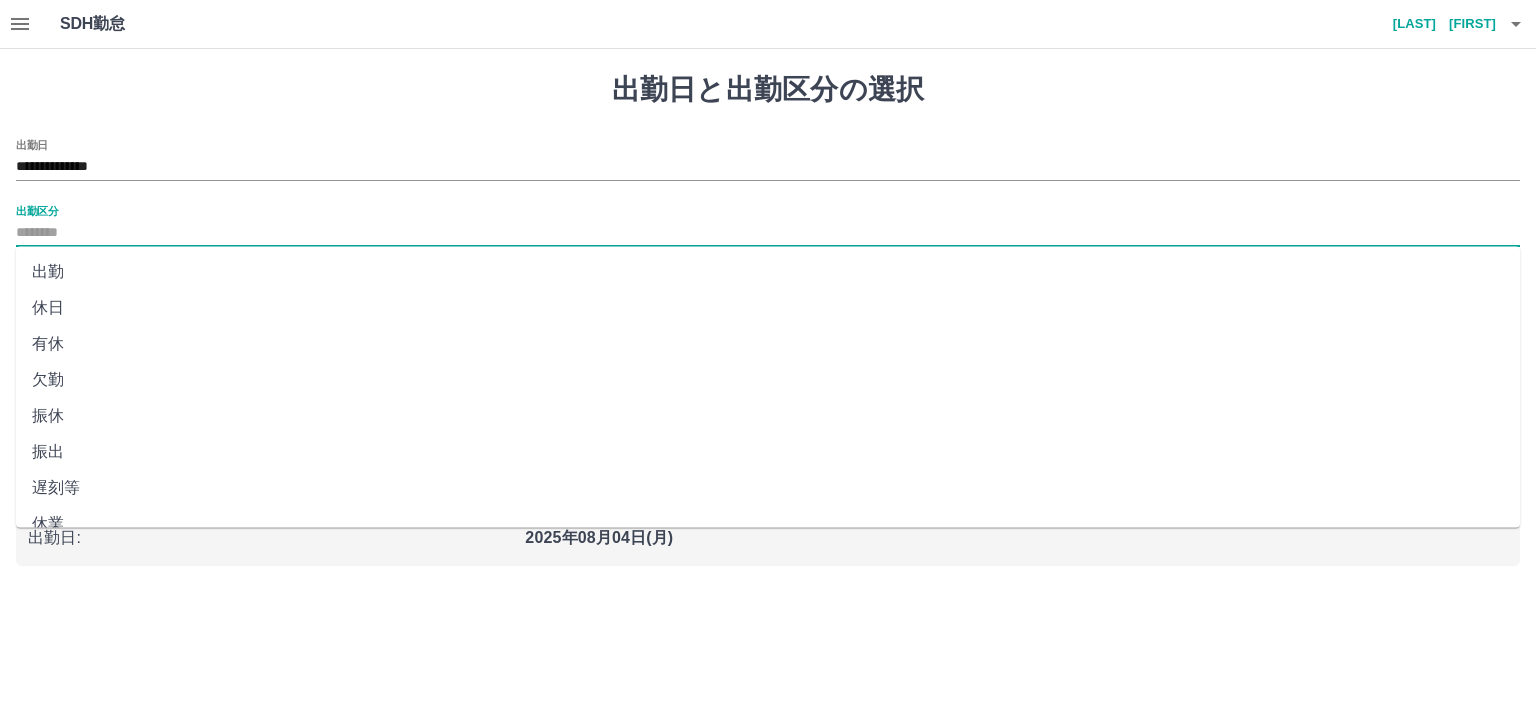 click on "出勤" at bounding box center [768, 272] 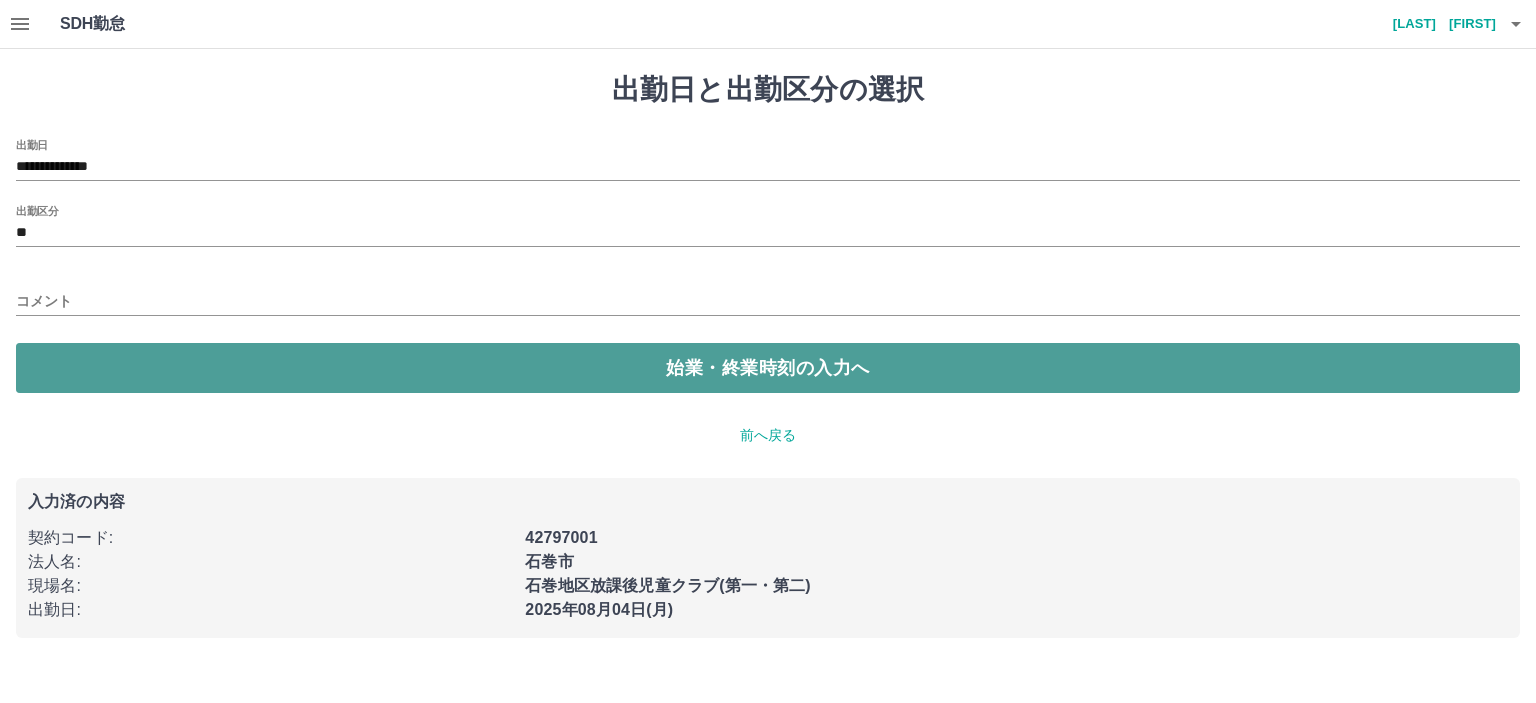 click on "始業・終業時刻の入力へ" at bounding box center [768, 368] 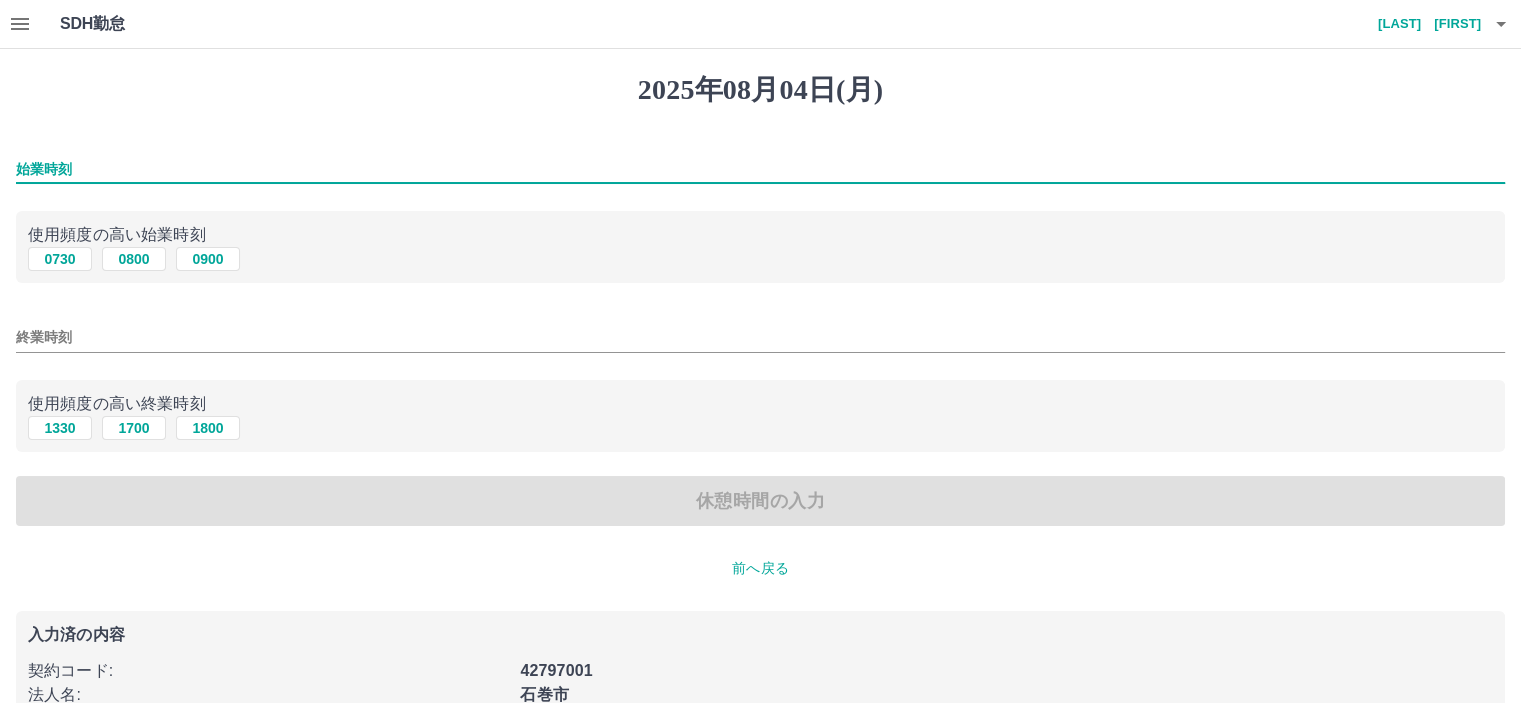 click on "始業時刻" at bounding box center [760, 169] 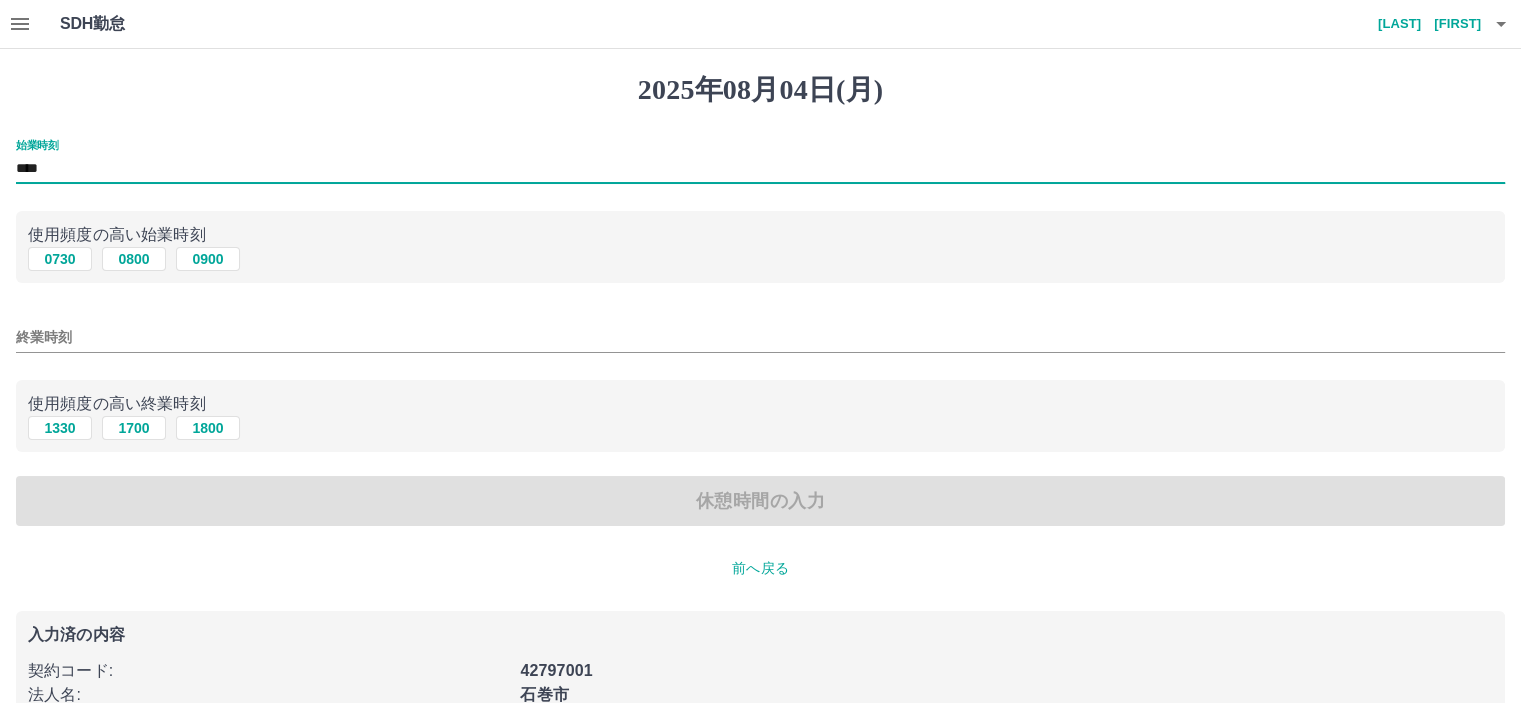 type on "****" 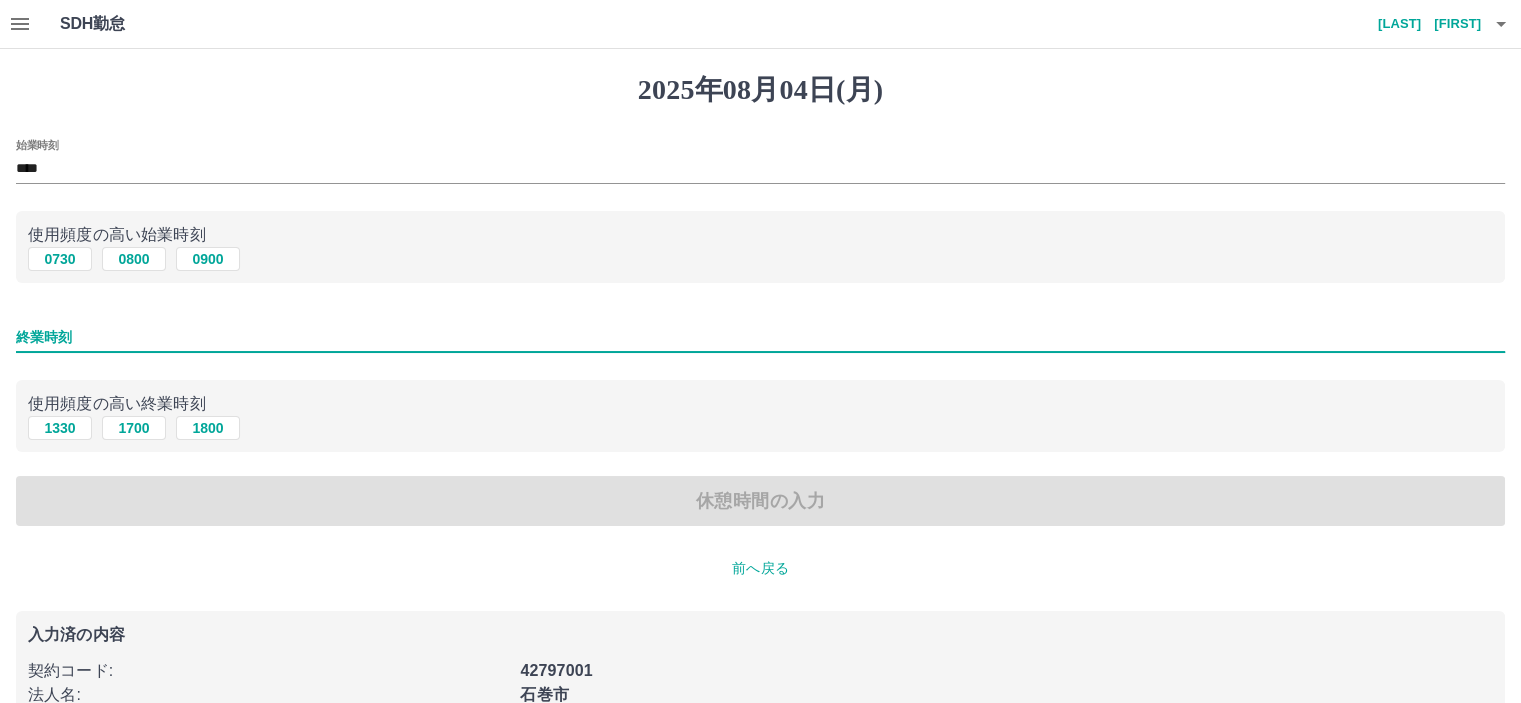 click on "終業時刻" at bounding box center (760, 337) 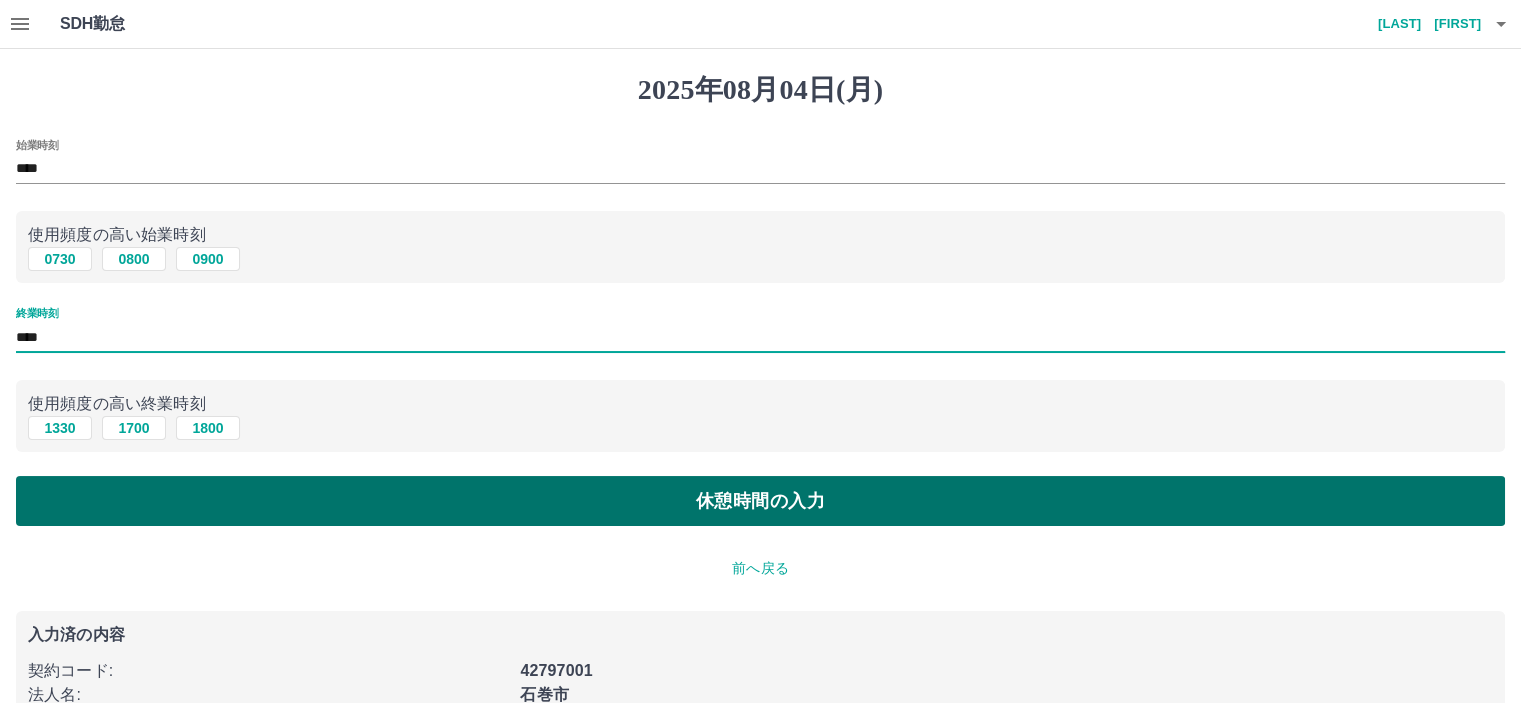 click on "休憩時間の入力" at bounding box center (760, 501) 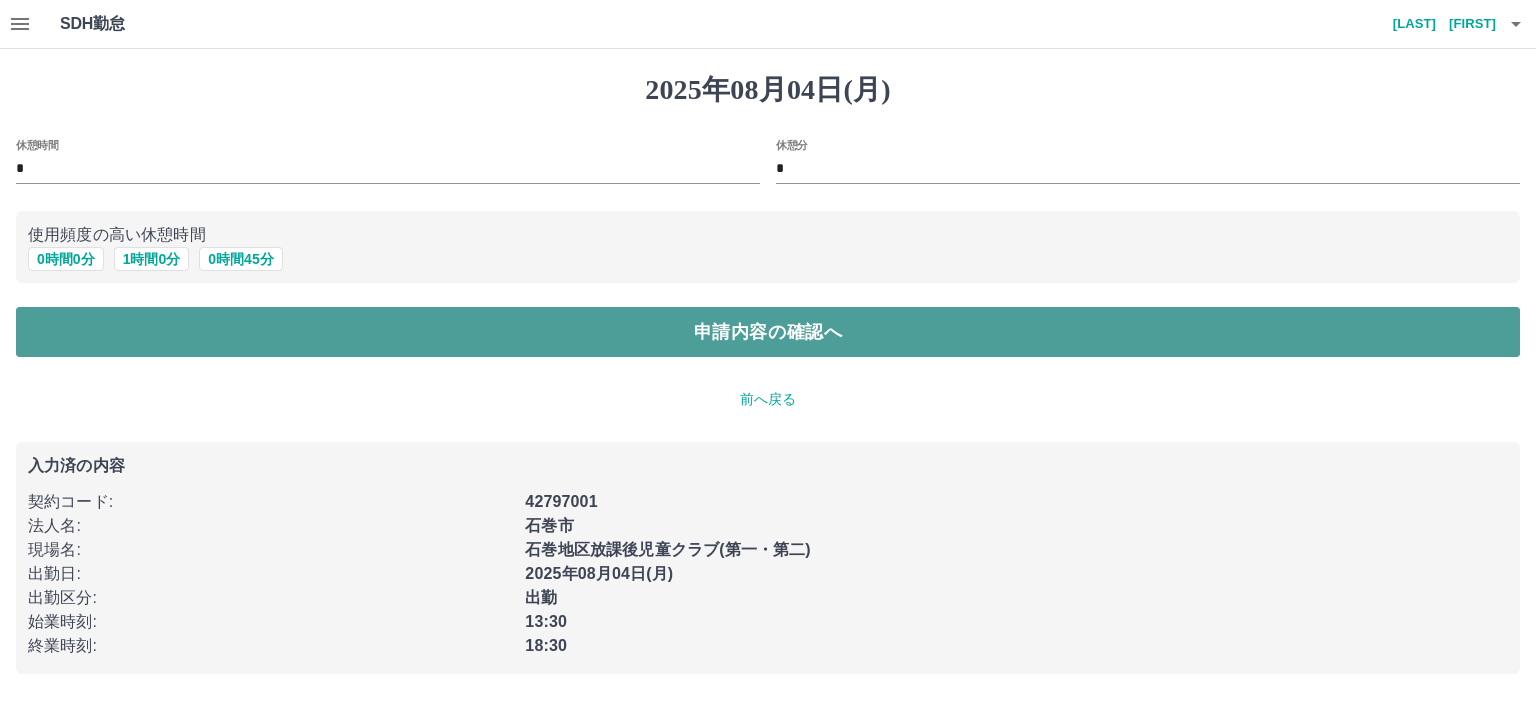 click on "申請内容の確認へ" at bounding box center [768, 332] 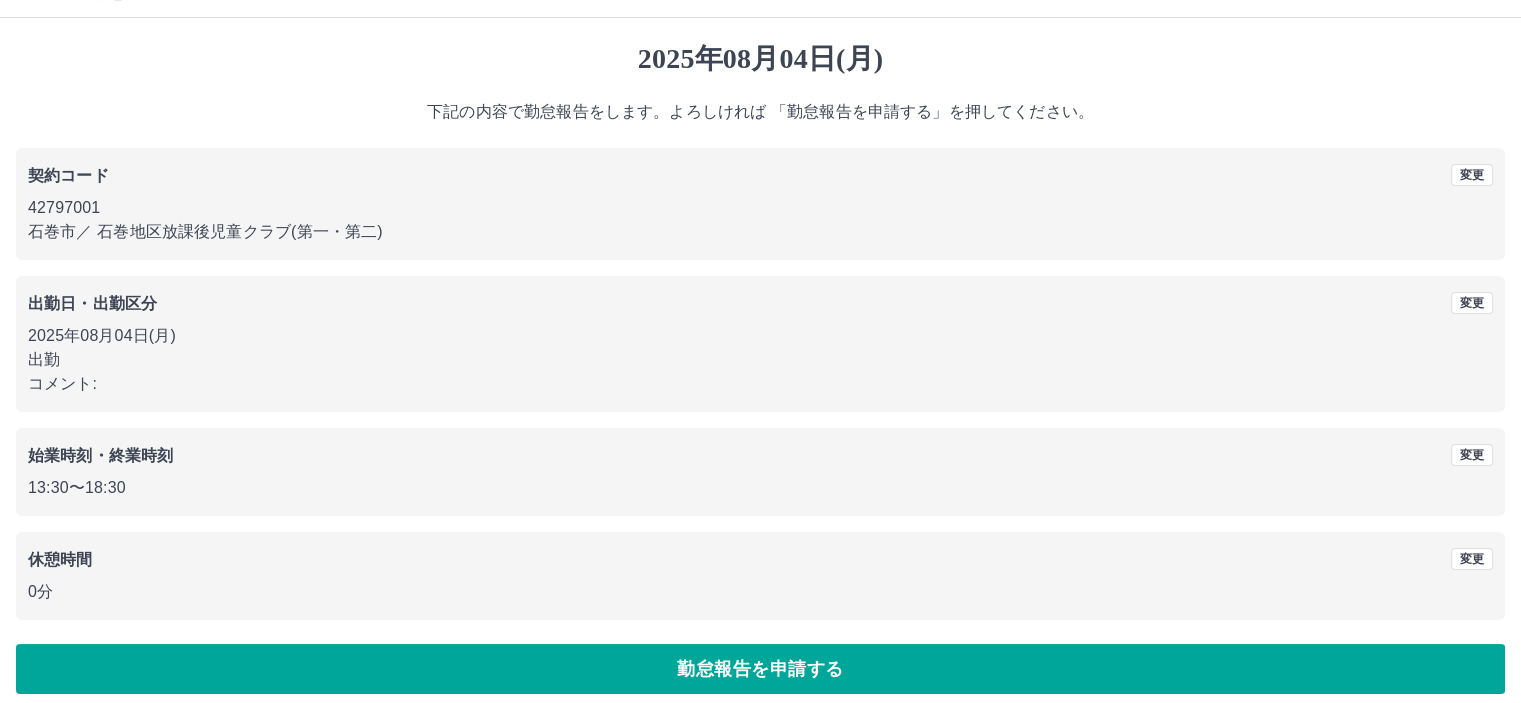 scroll, scrollTop: 45, scrollLeft: 0, axis: vertical 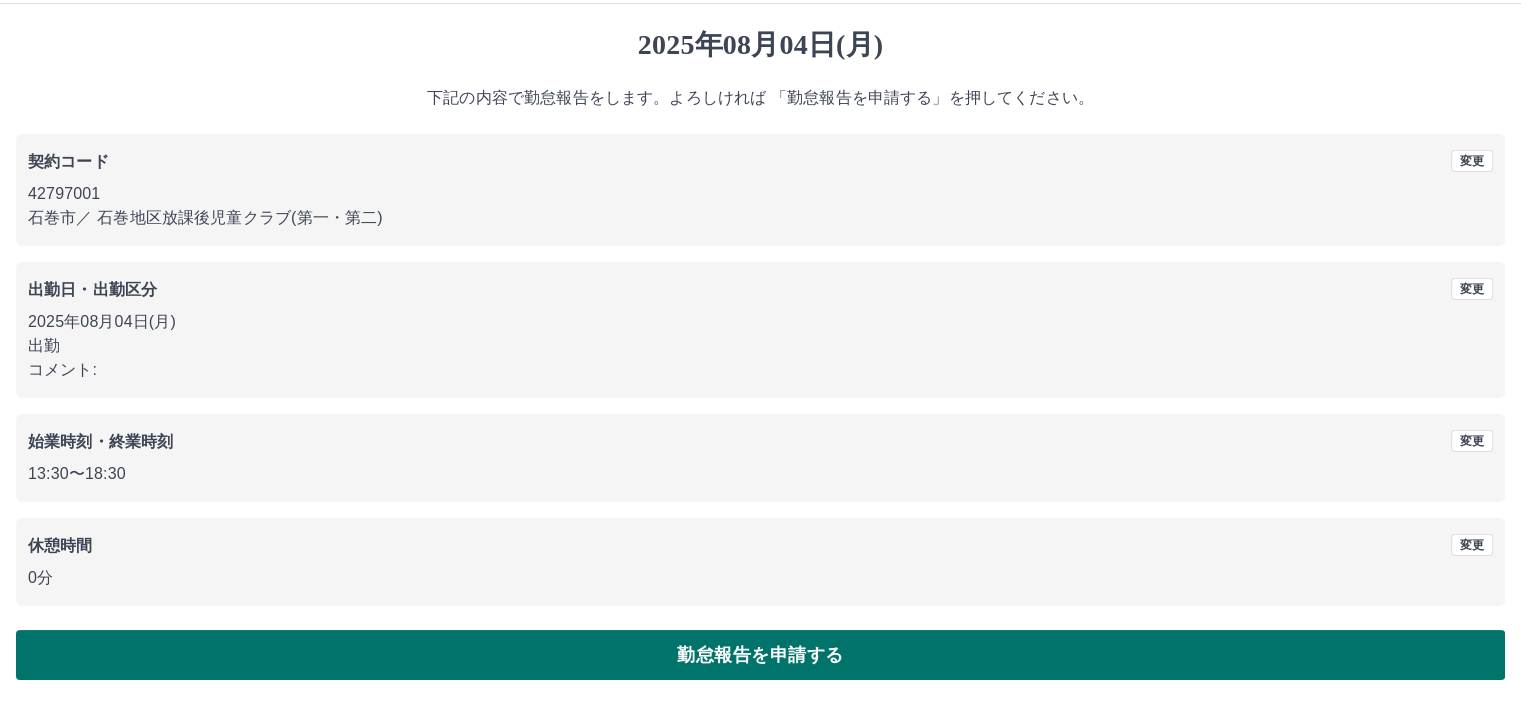 click on "勤怠報告を申請する" at bounding box center (760, 655) 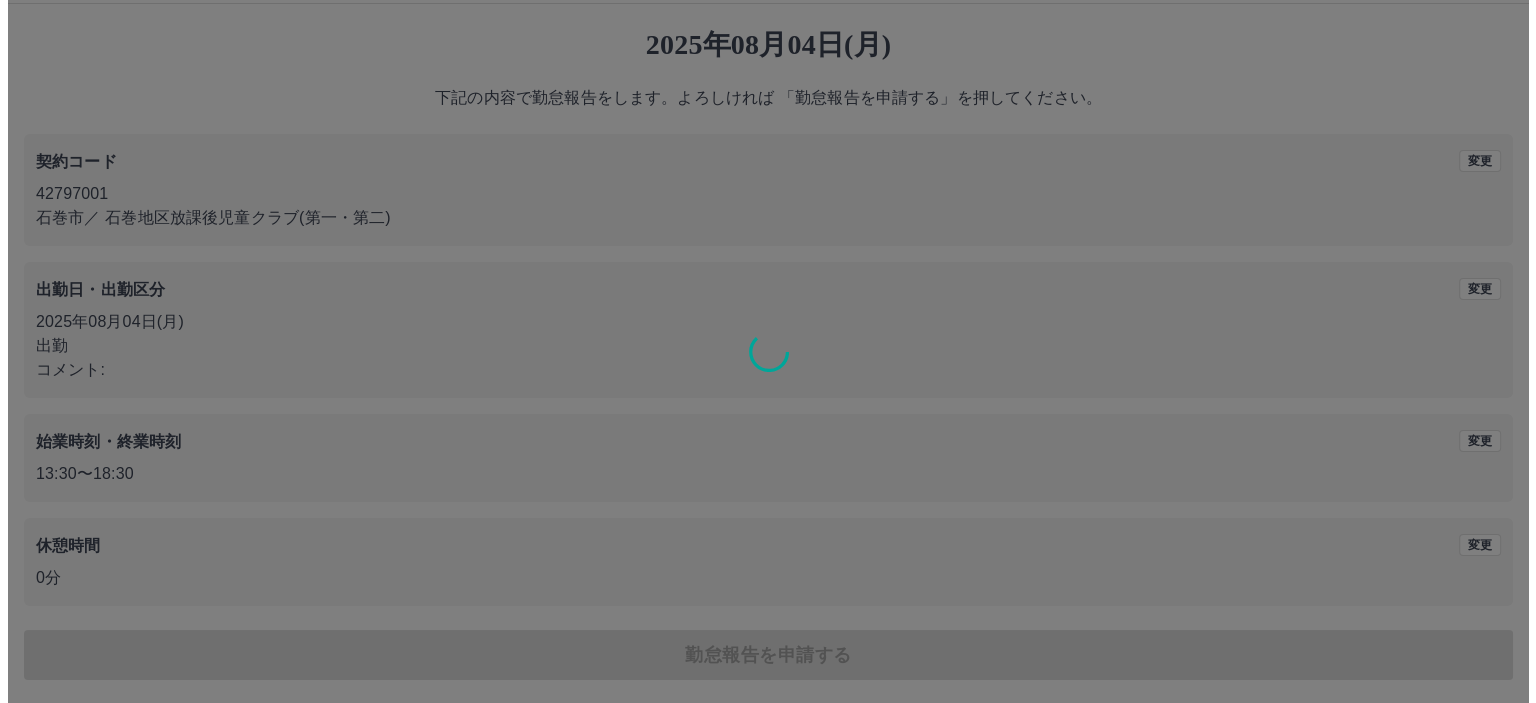 scroll, scrollTop: 0, scrollLeft: 0, axis: both 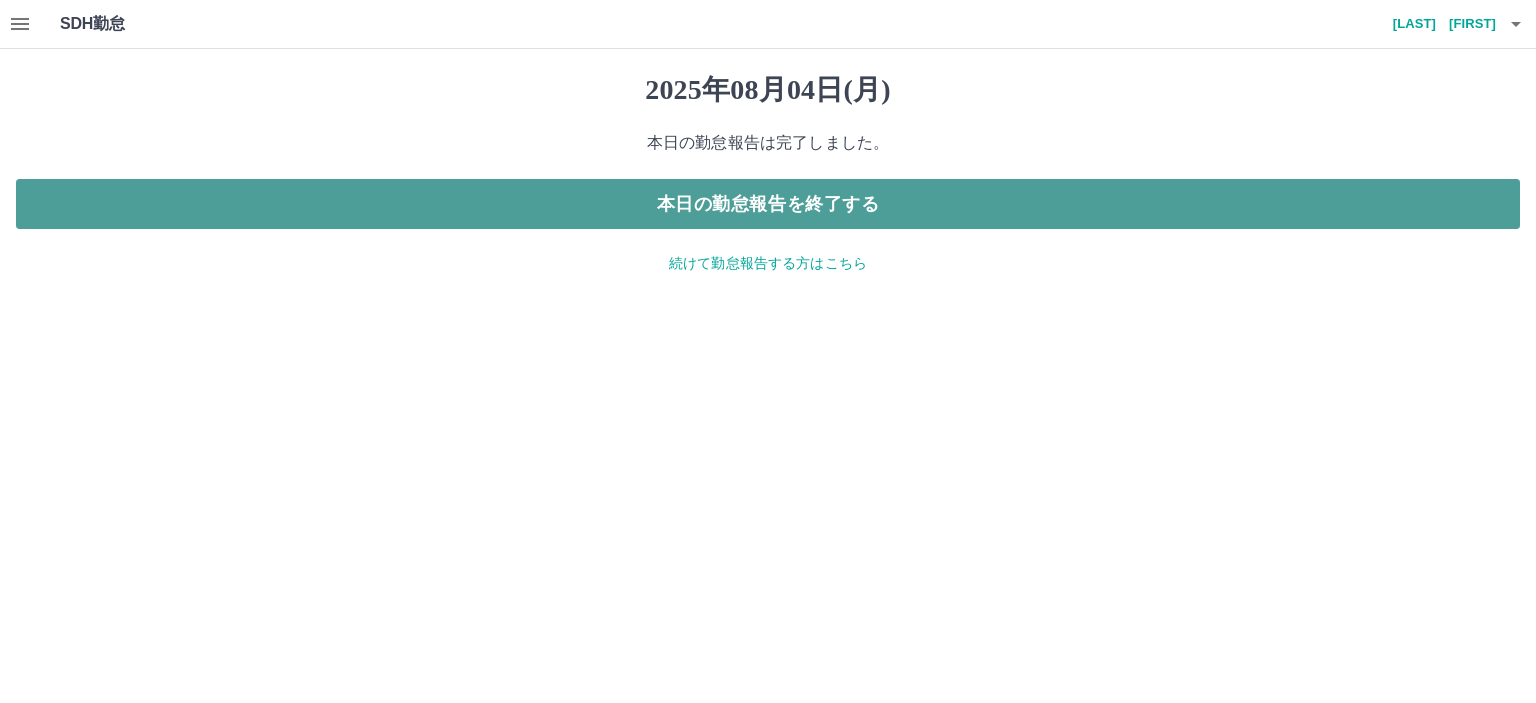 click on "本日の勤怠報告を終了する" at bounding box center (768, 204) 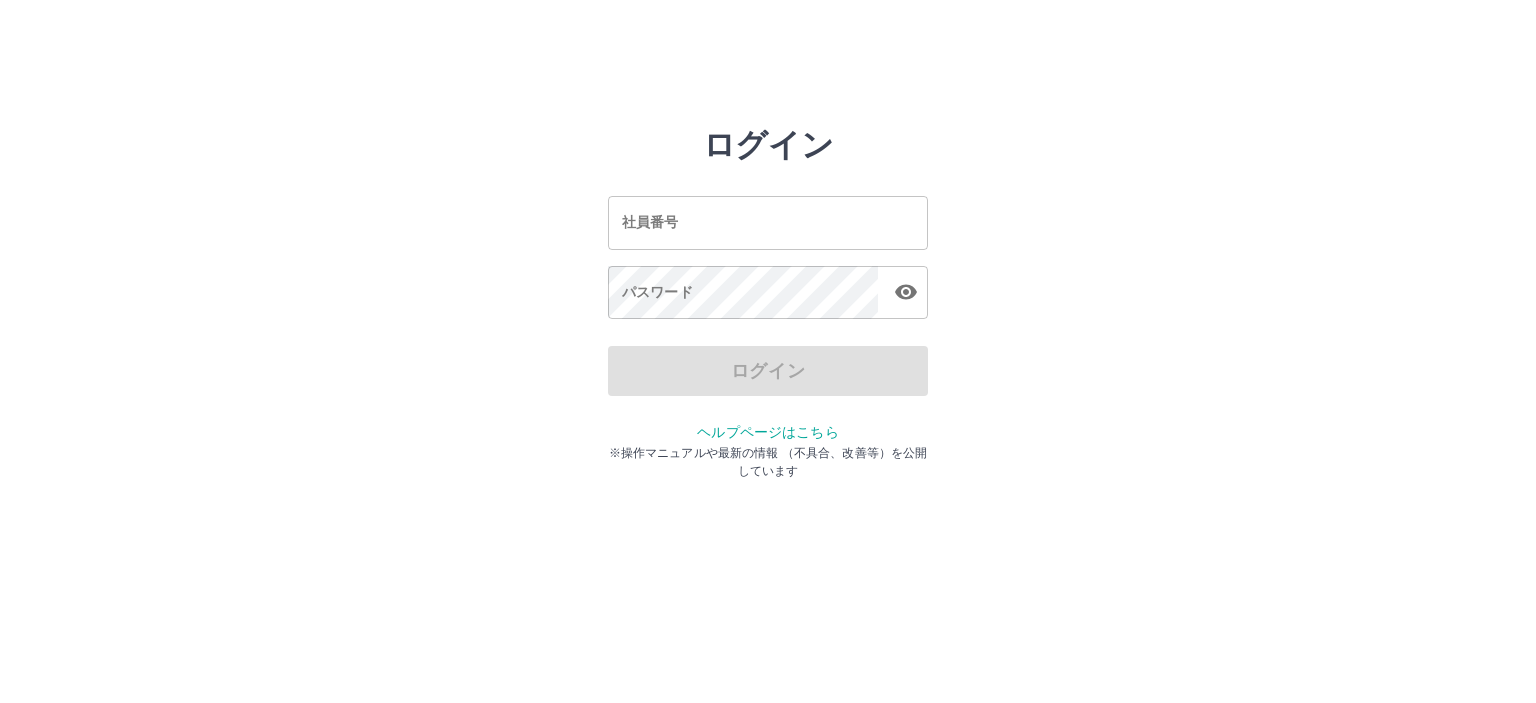 scroll, scrollTop: 0, scrollLeft: 0, axis: both 